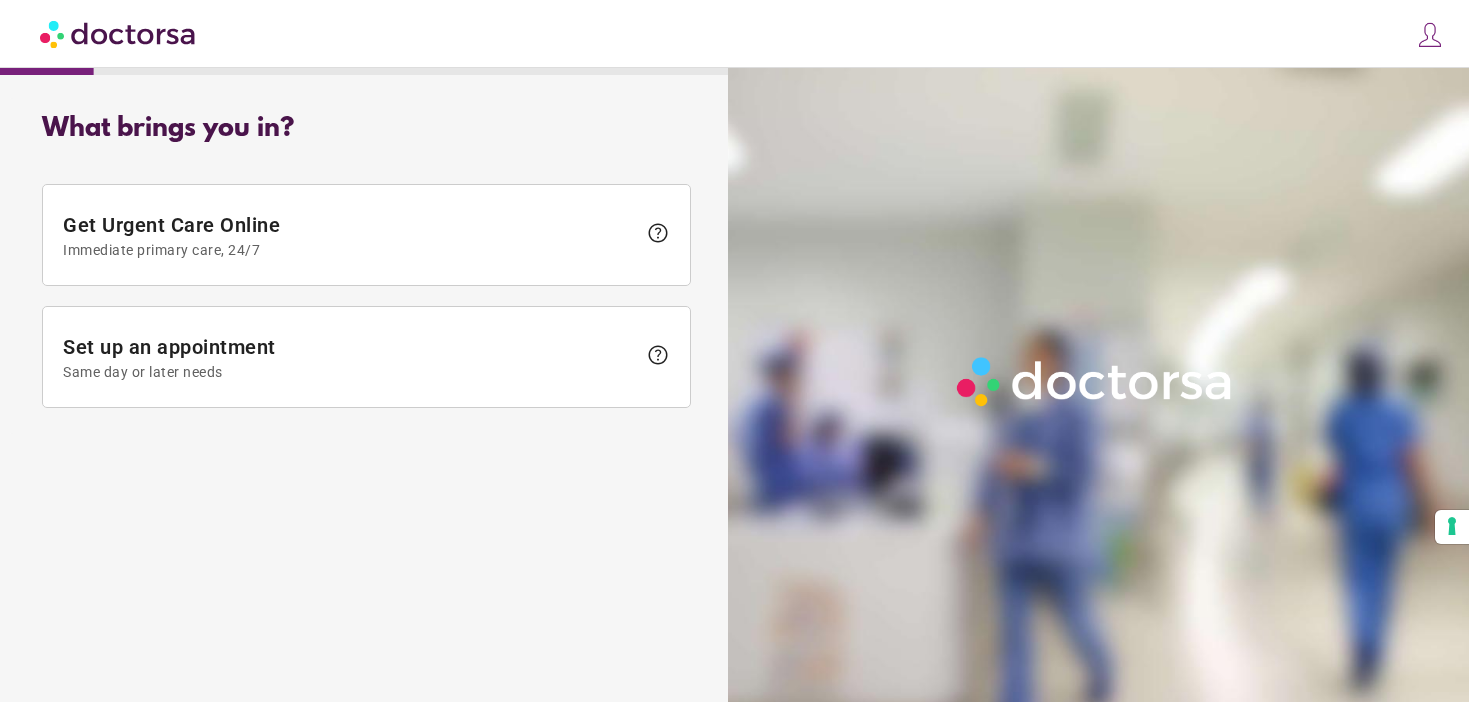 scroll, scrollTop: 0, scrollLeft: 0, axis: both 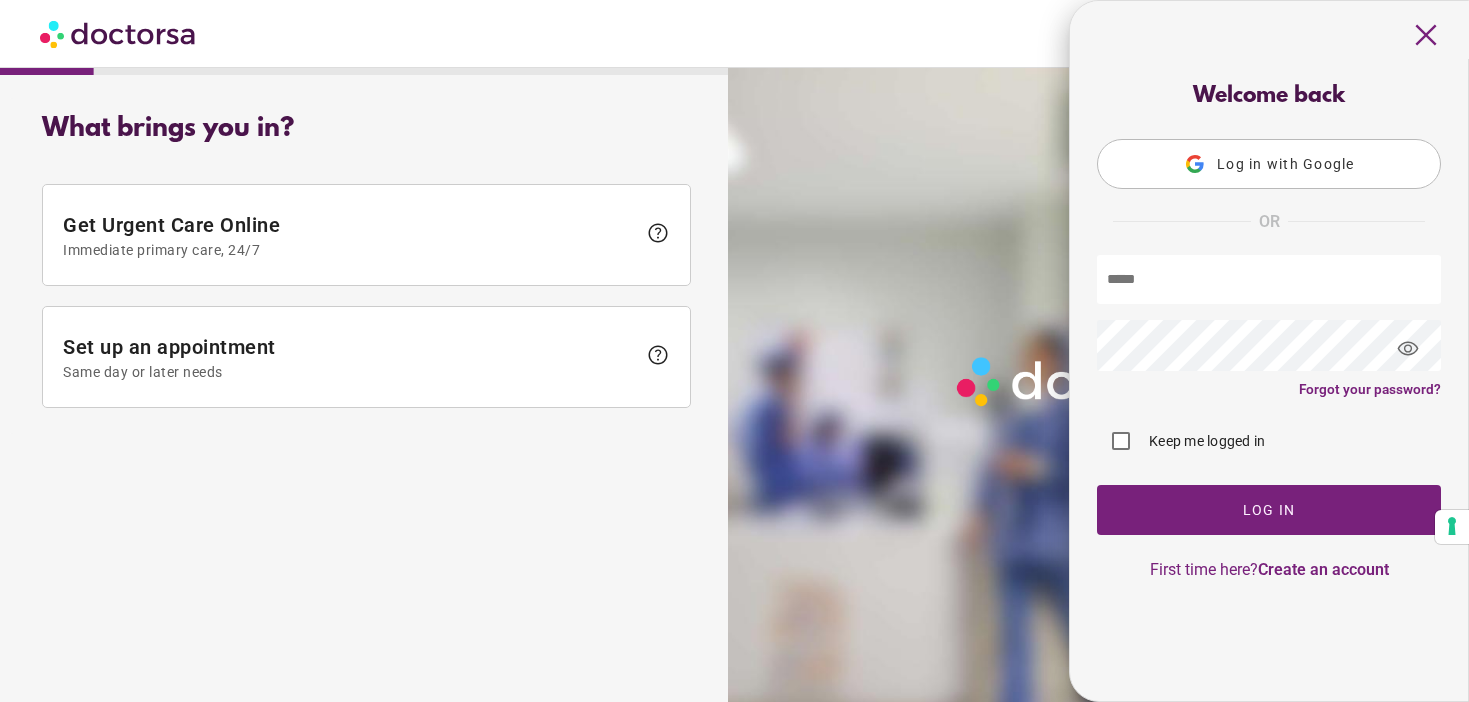 click on "Log in with Google" at bounding box center [1269, 164] 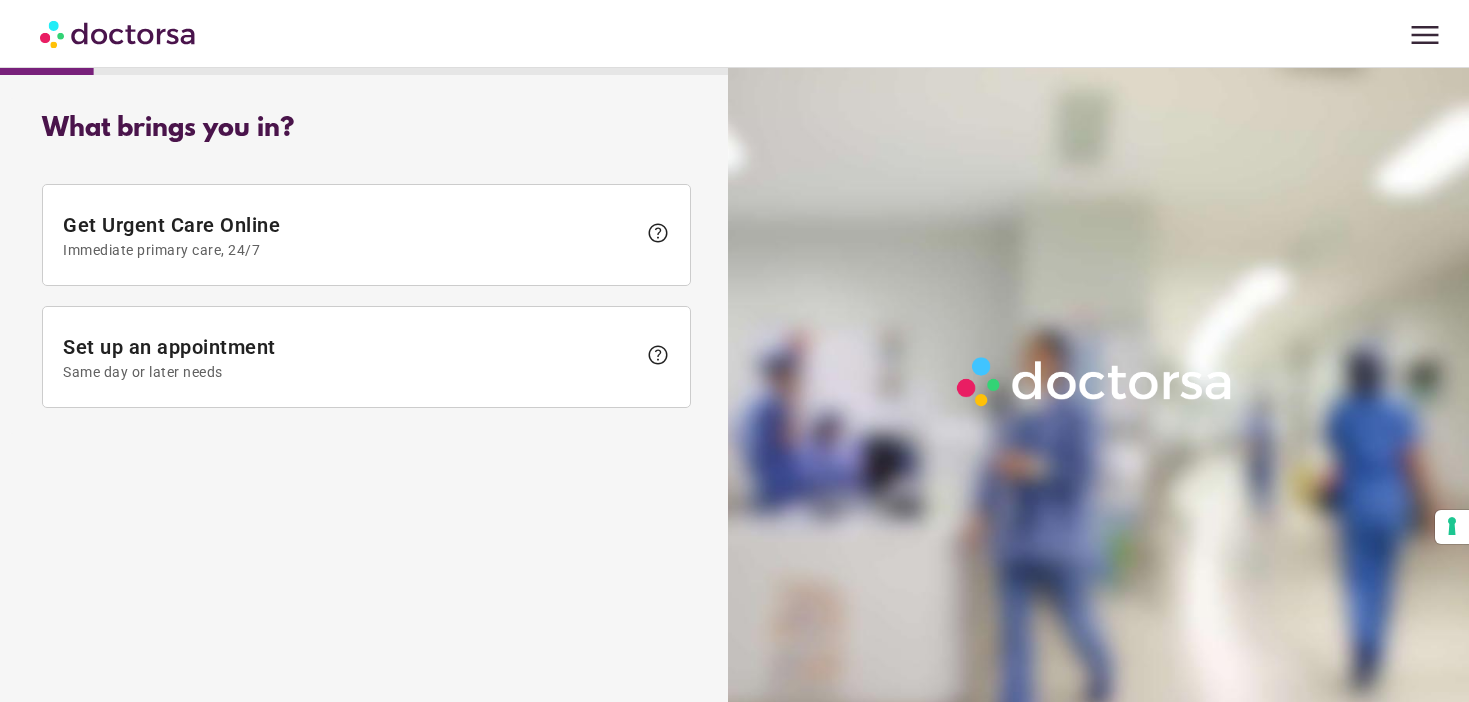 scroll, scrollTop: 0, scrollLeft: 0, axis: both 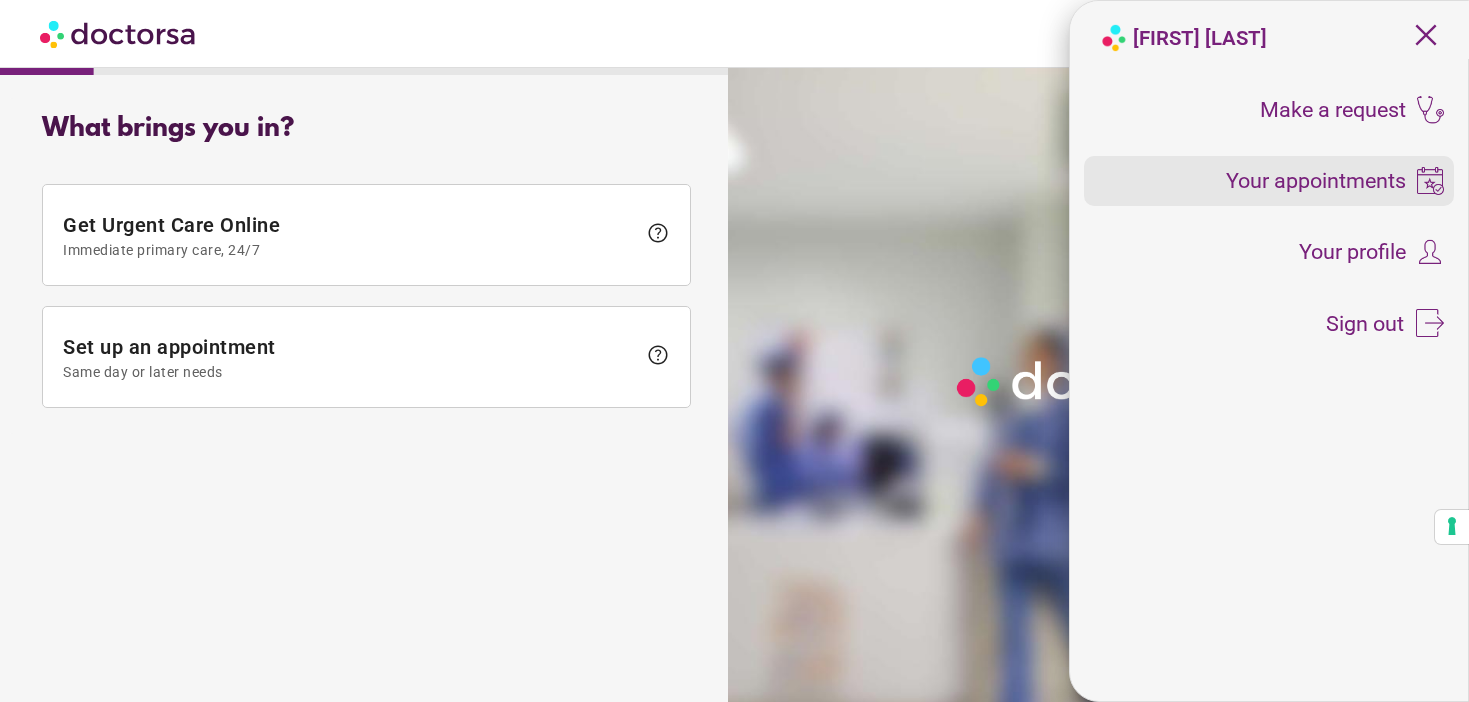 click on "Your appointments" at bounding box center [1316, 181] 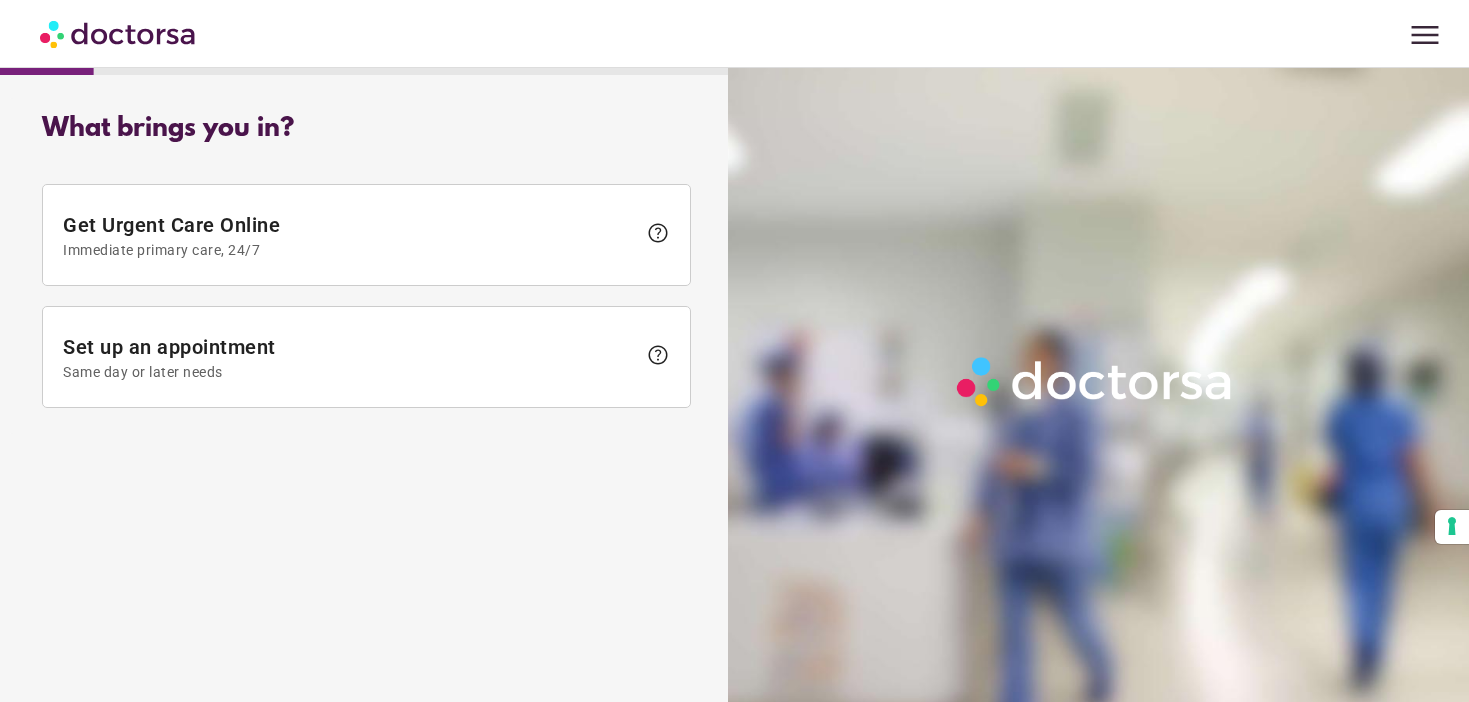 scroll, scrollTop: 0, scrollLeft: 0, axis: both 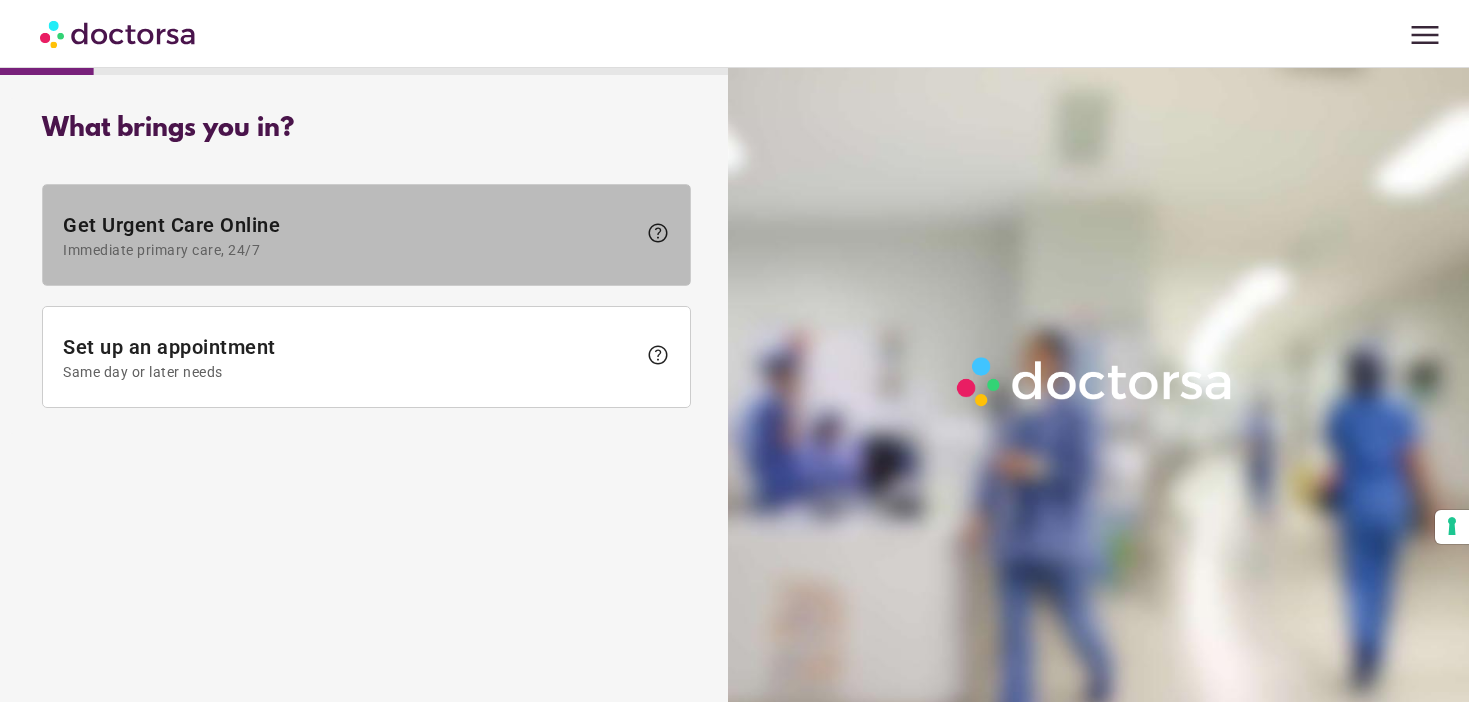 click on "Get Urgent Care Online
Immediate primary care, 24/7" at bounding box center (349, 235) 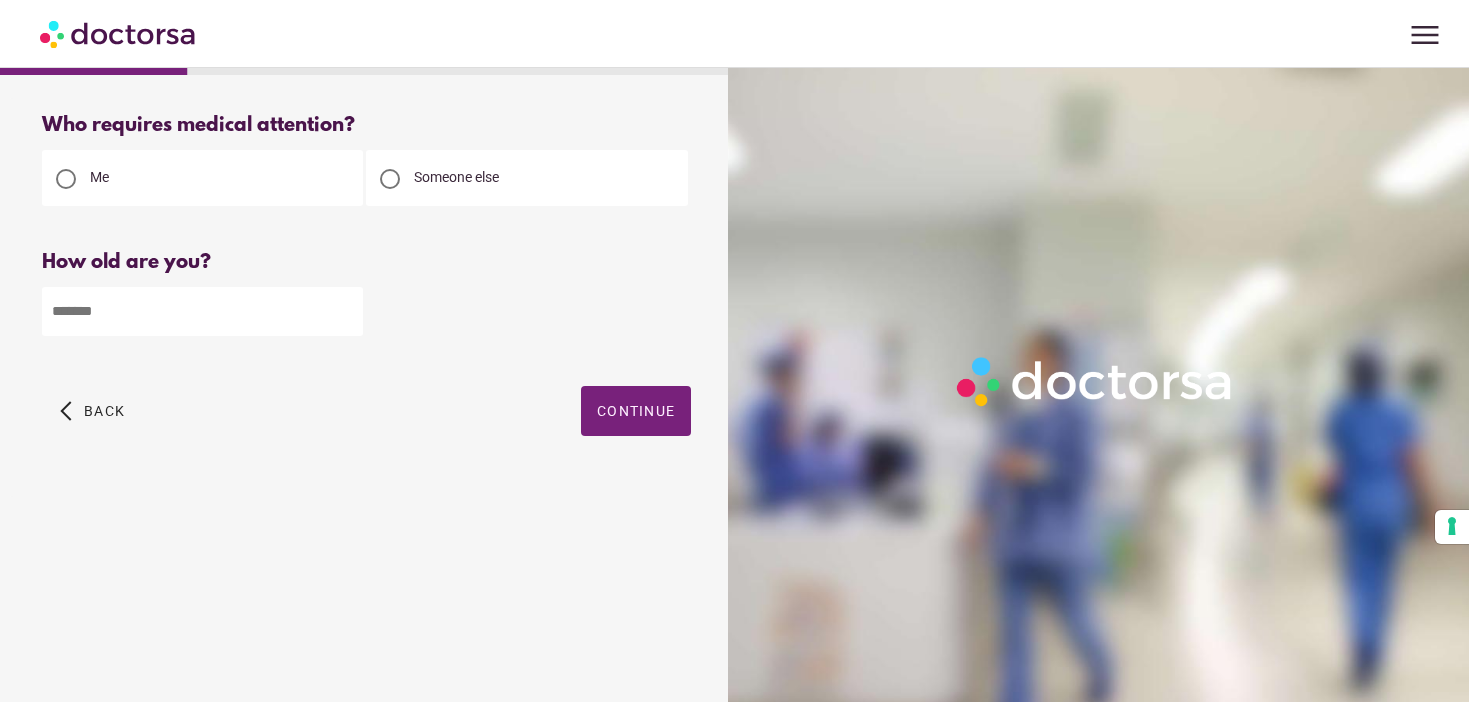 click at bounding box center [202, 311] 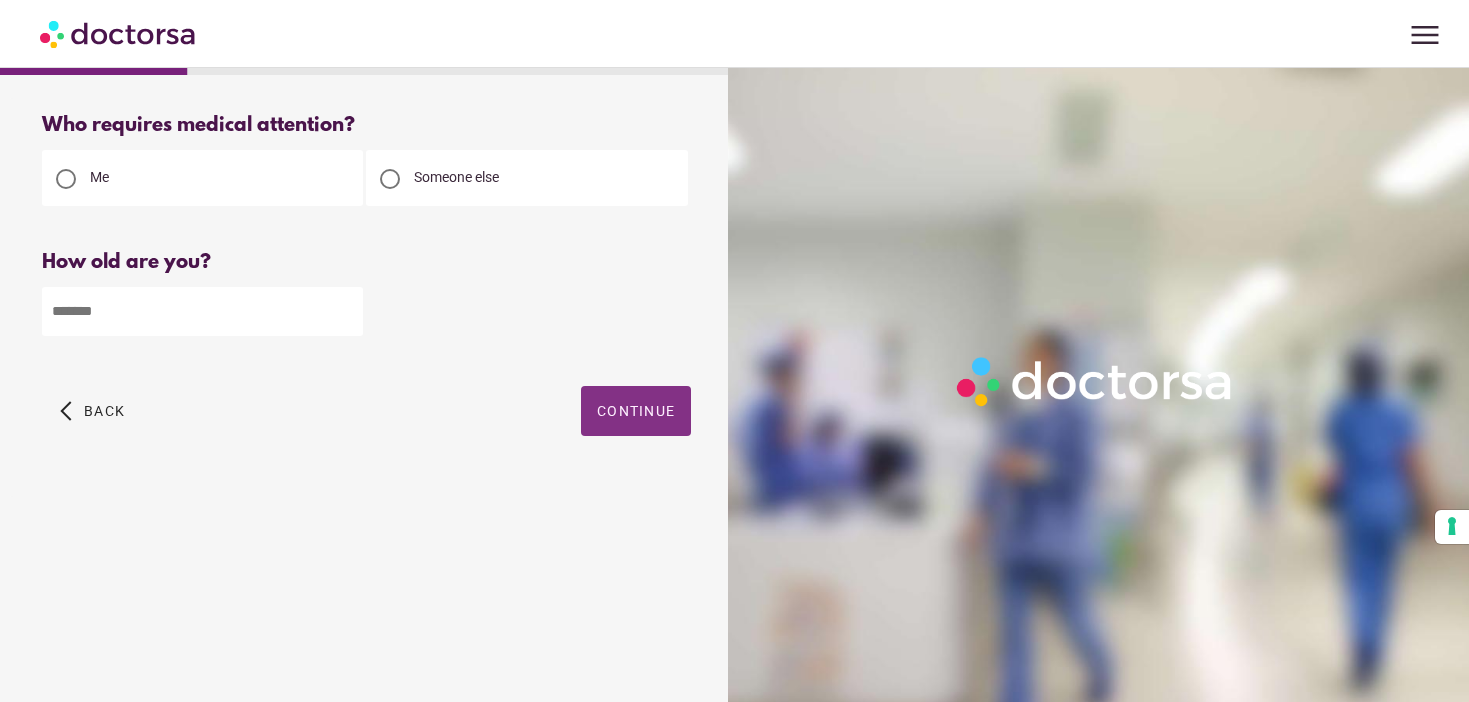 type on "**" 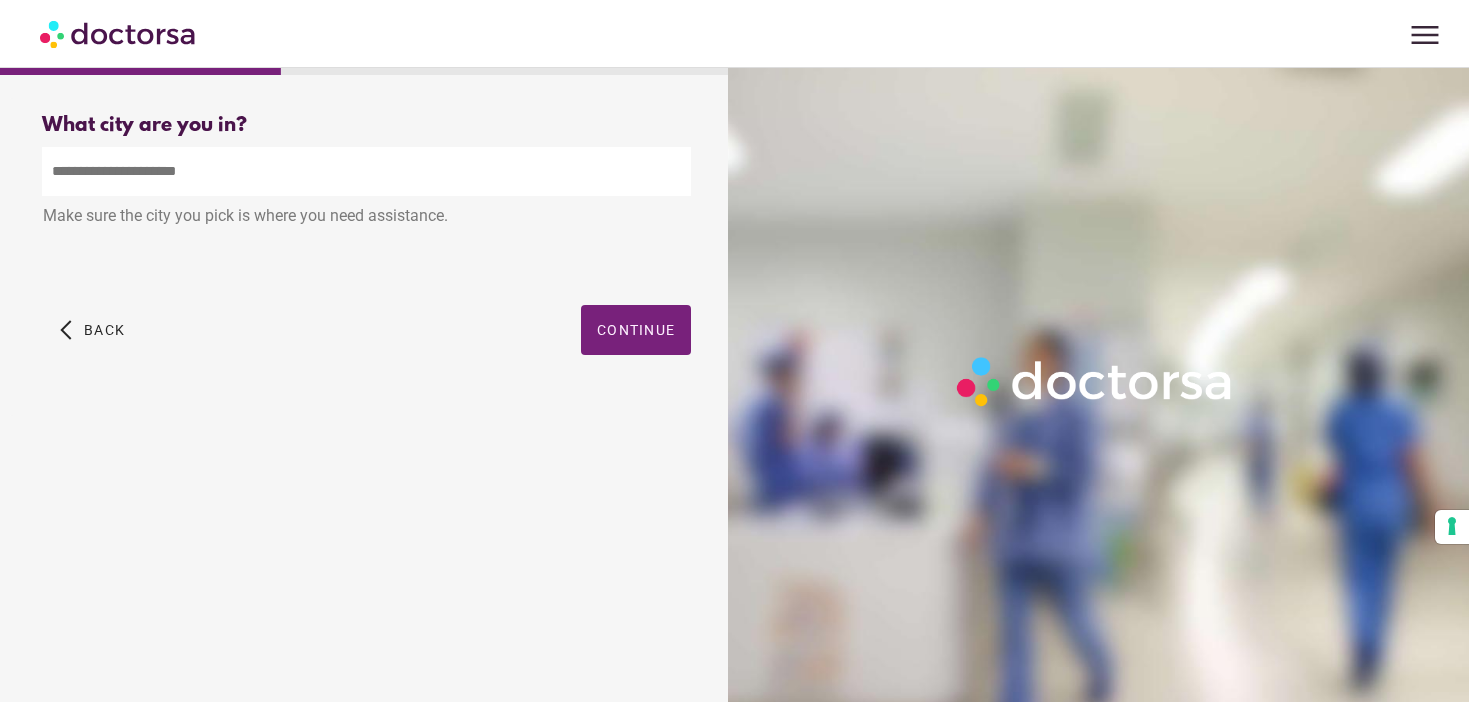 click at bounding box center [366, 171] 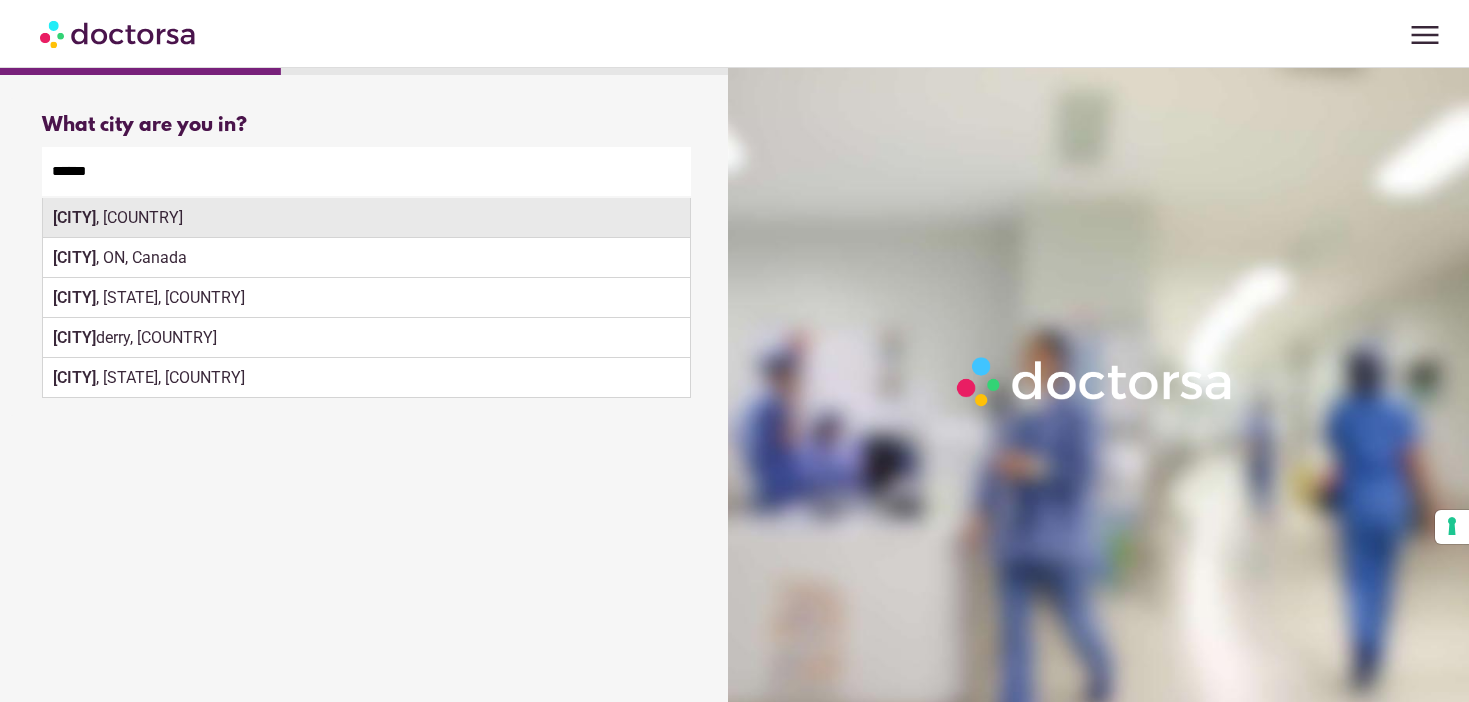 click on "London , UK" at bounding box center (366, 218) 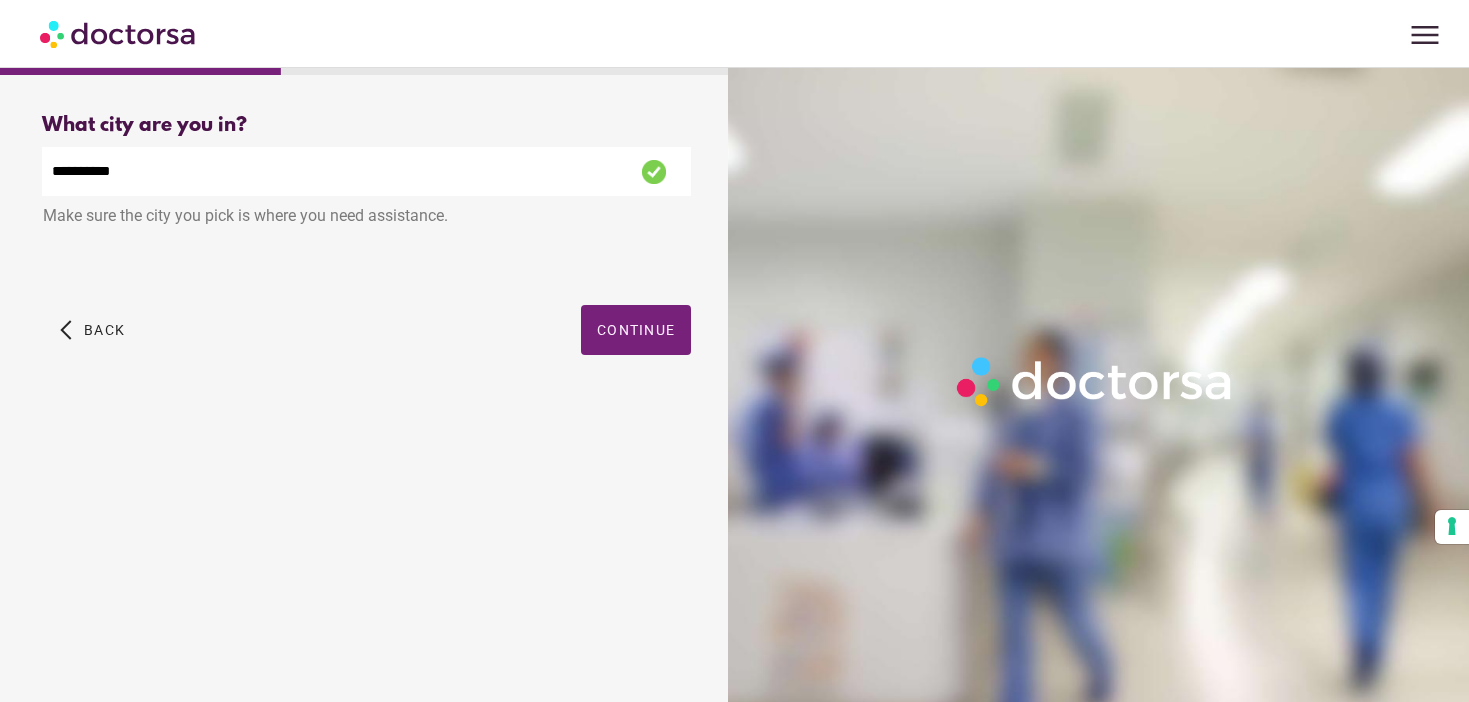 click on "arrow_back_ios
Back
Continue" at bounding box center (366, 345) 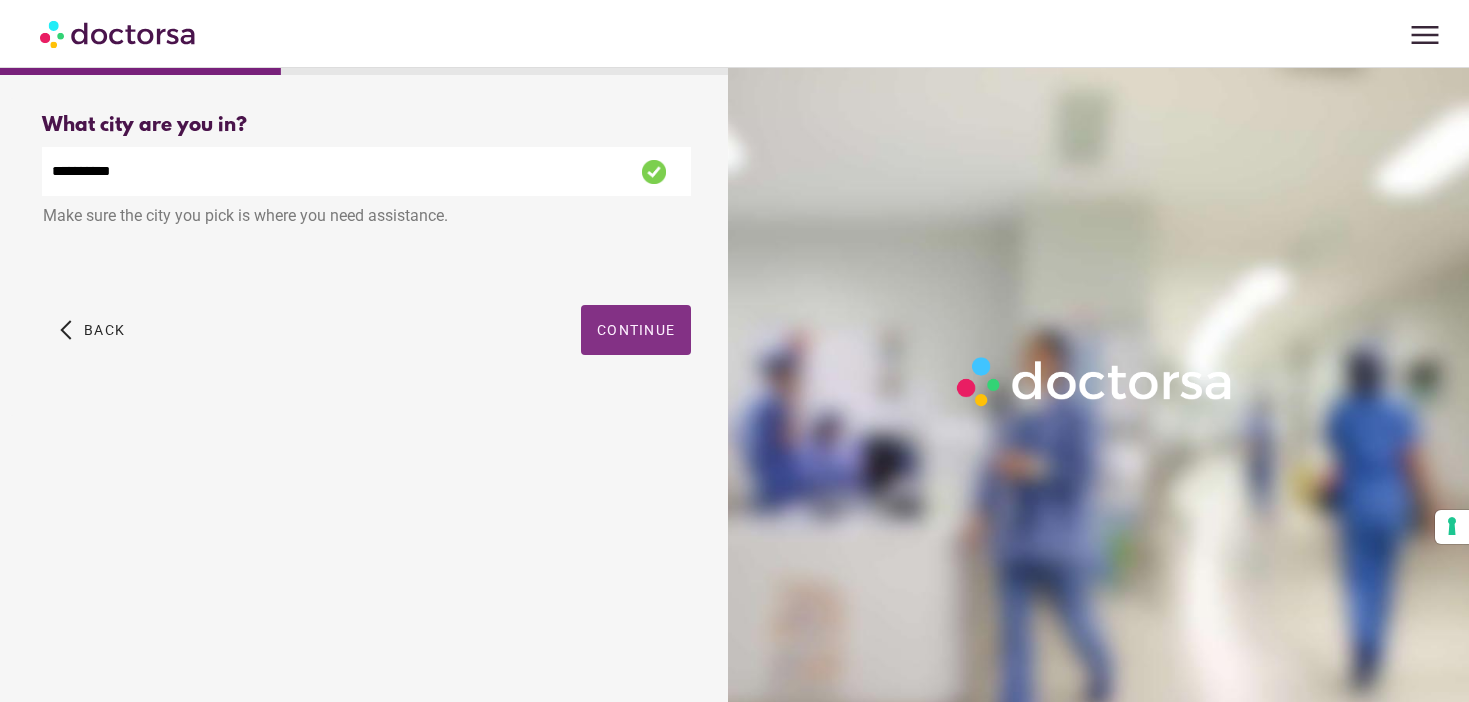 click on "Continue" at bounding box center [636, 330] 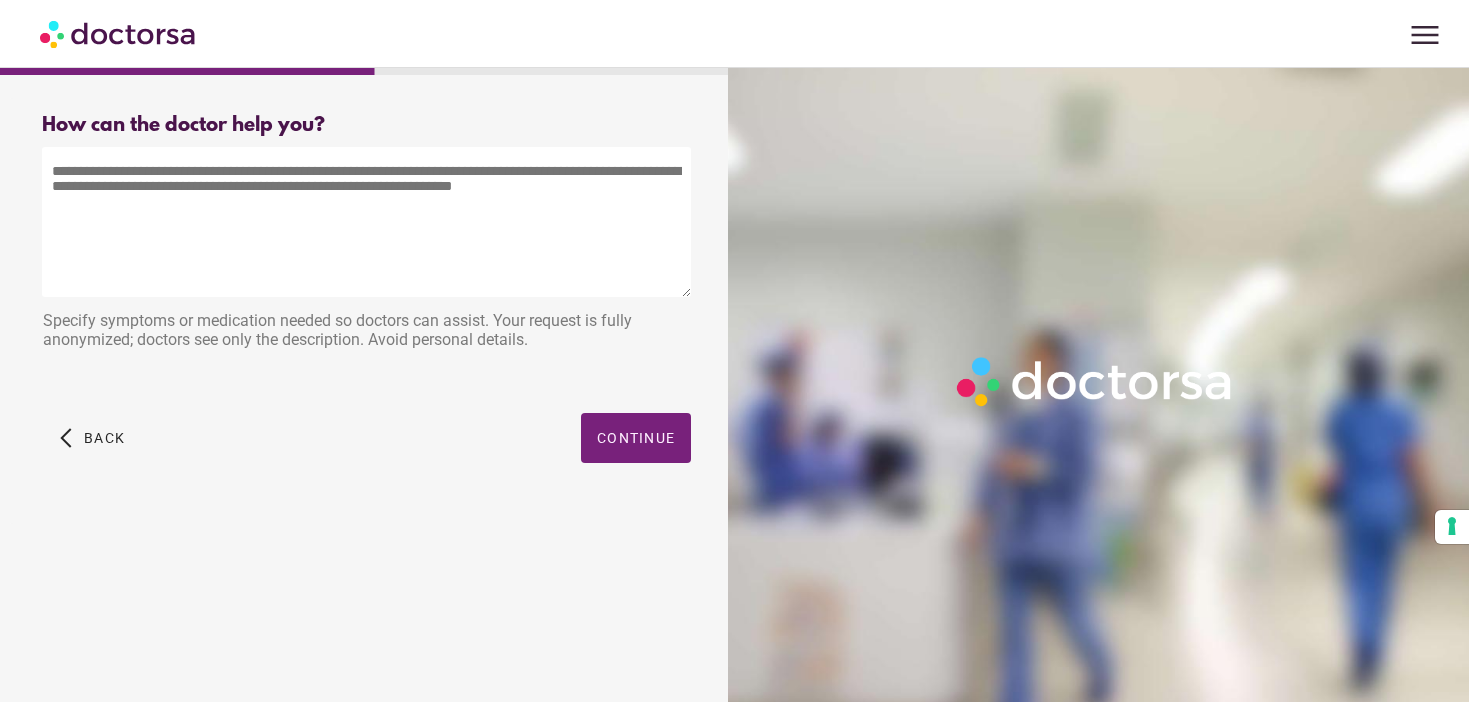 click at bounding box center (366, 222) 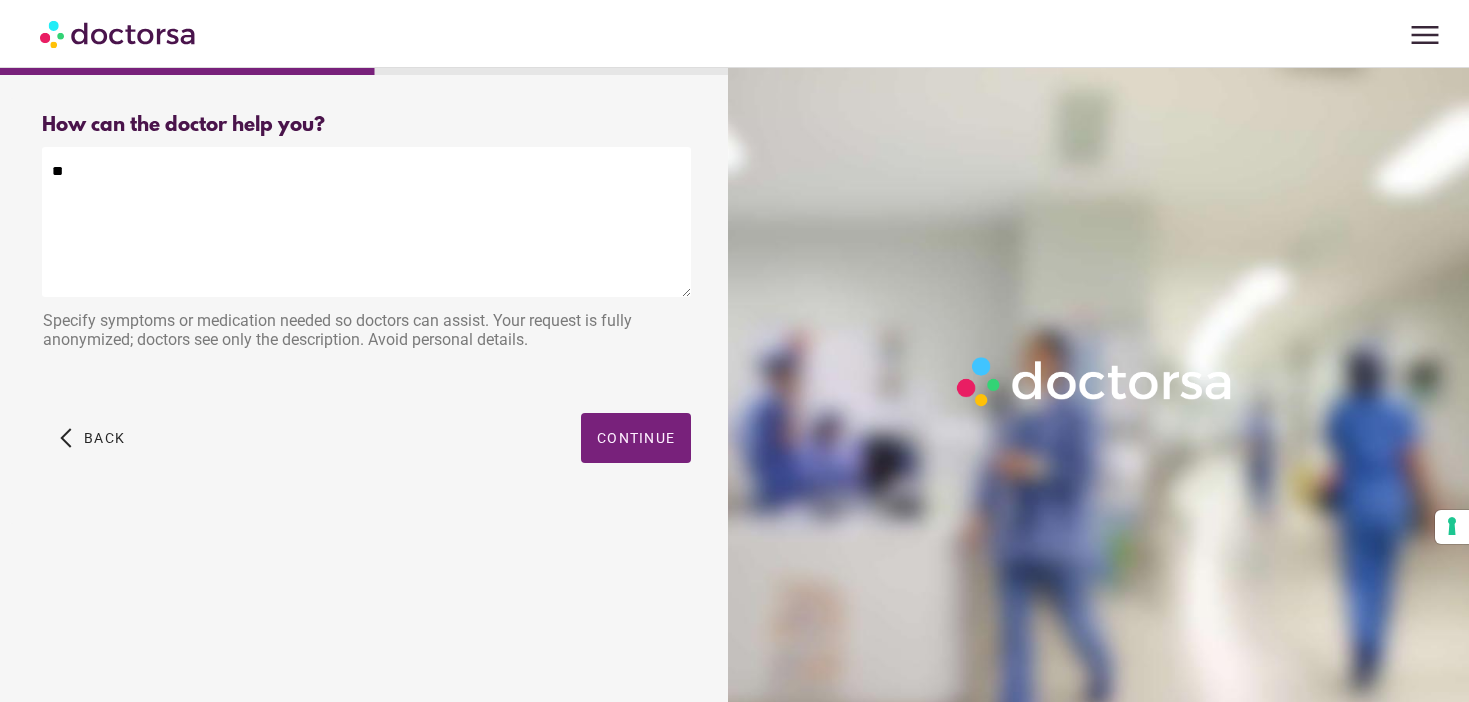 type on "*" 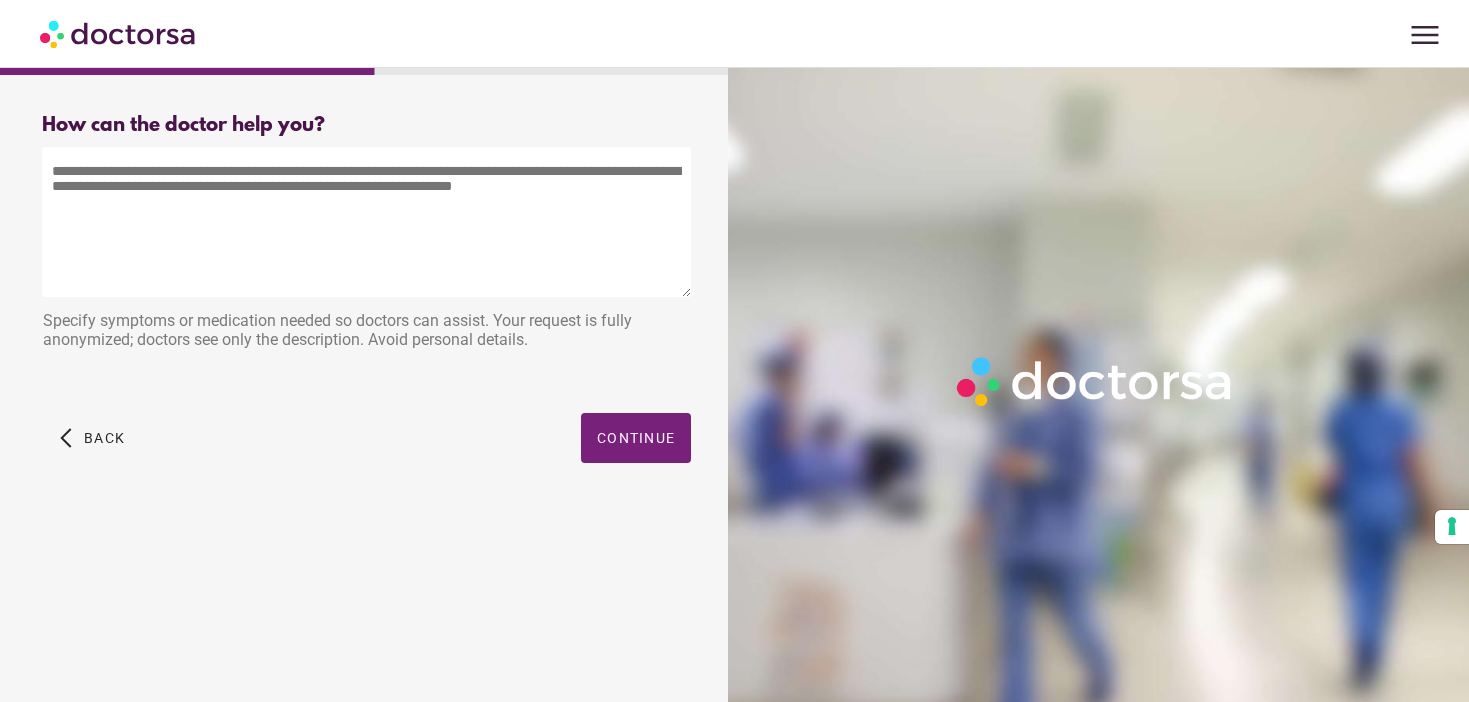 click on "What brings you in?
Get Urgent Care Online
Immediate primary care, 24/7
help
Set up an appointment
Same day or later needs help help   Me **" at bounding box center (734, 328) 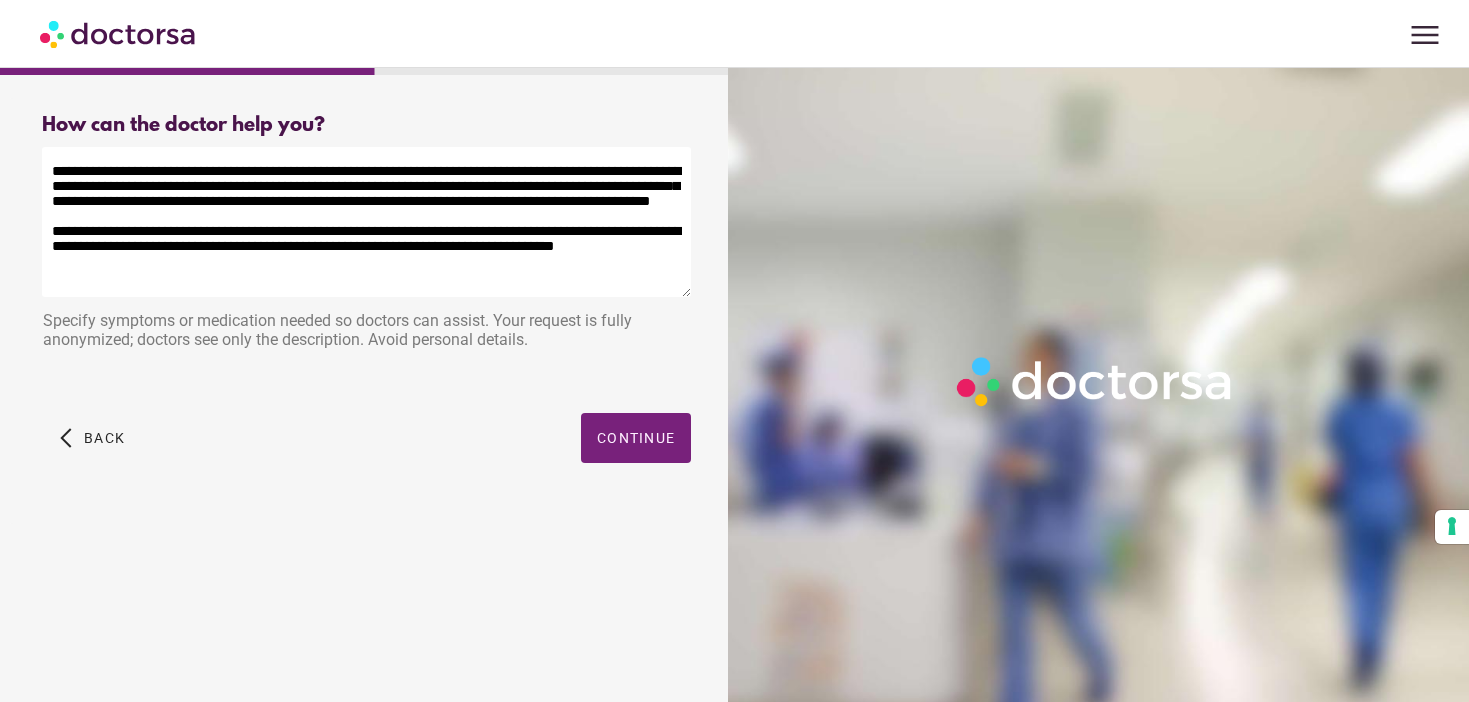 scroll, scrollTop: 3, scrollLeft: 0, axis: vertical 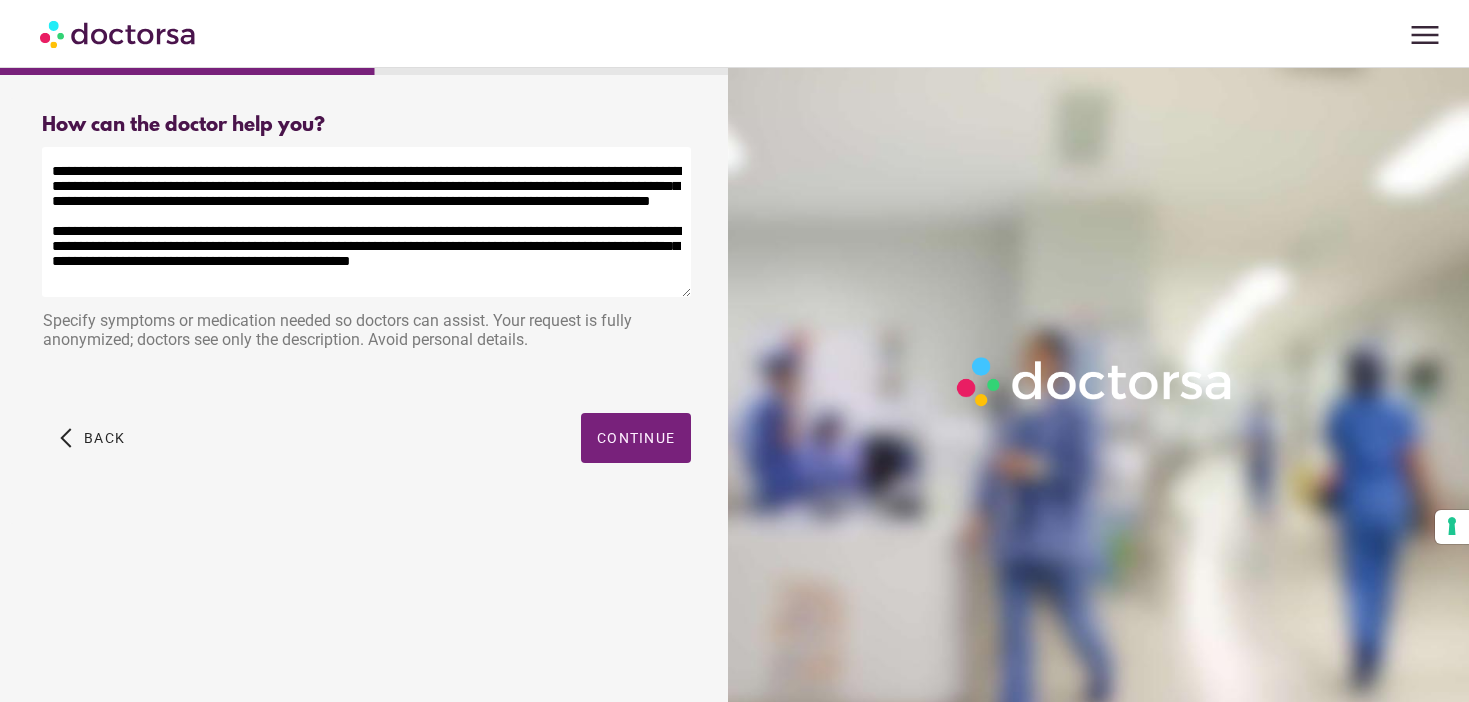 click on "**********" at bounding box center [366, 222] 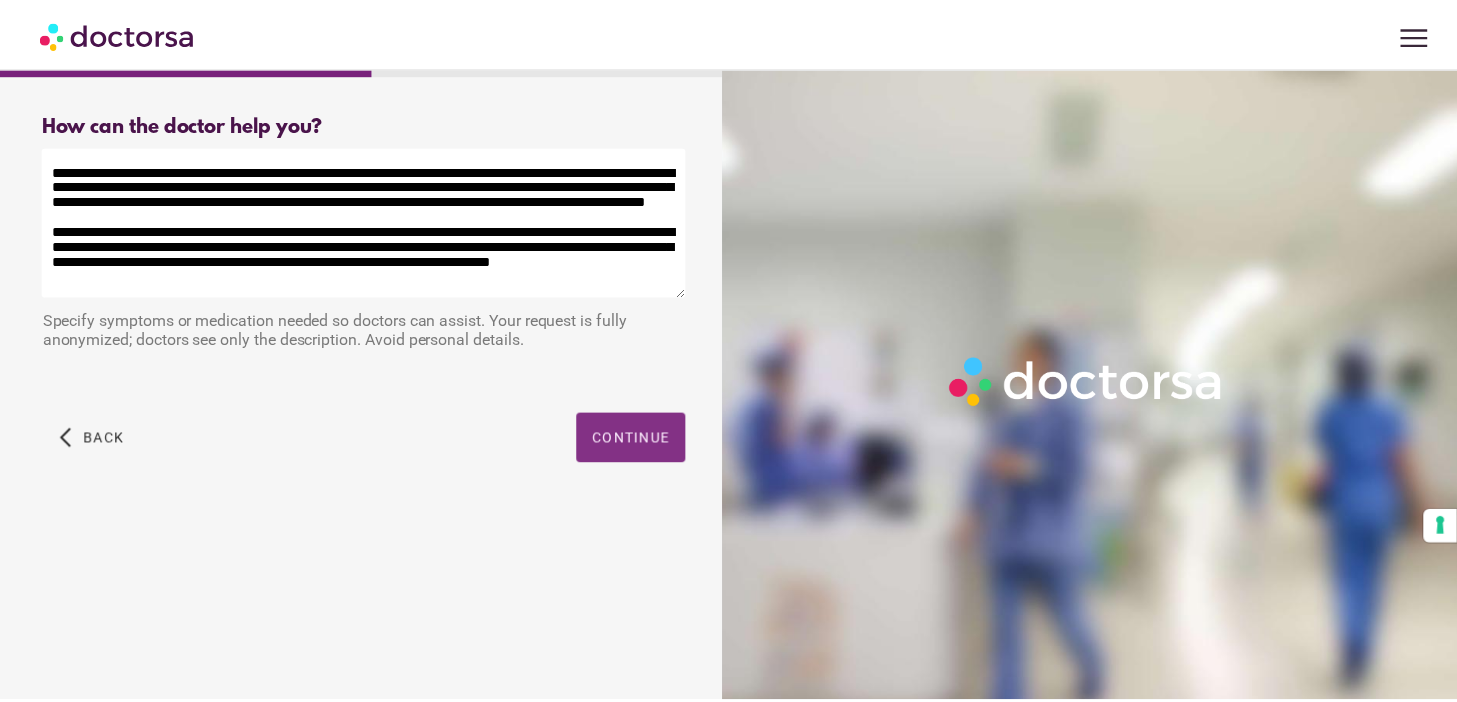 scroll, scrollTop: 20, scrollLeft: 0, axis: vertical 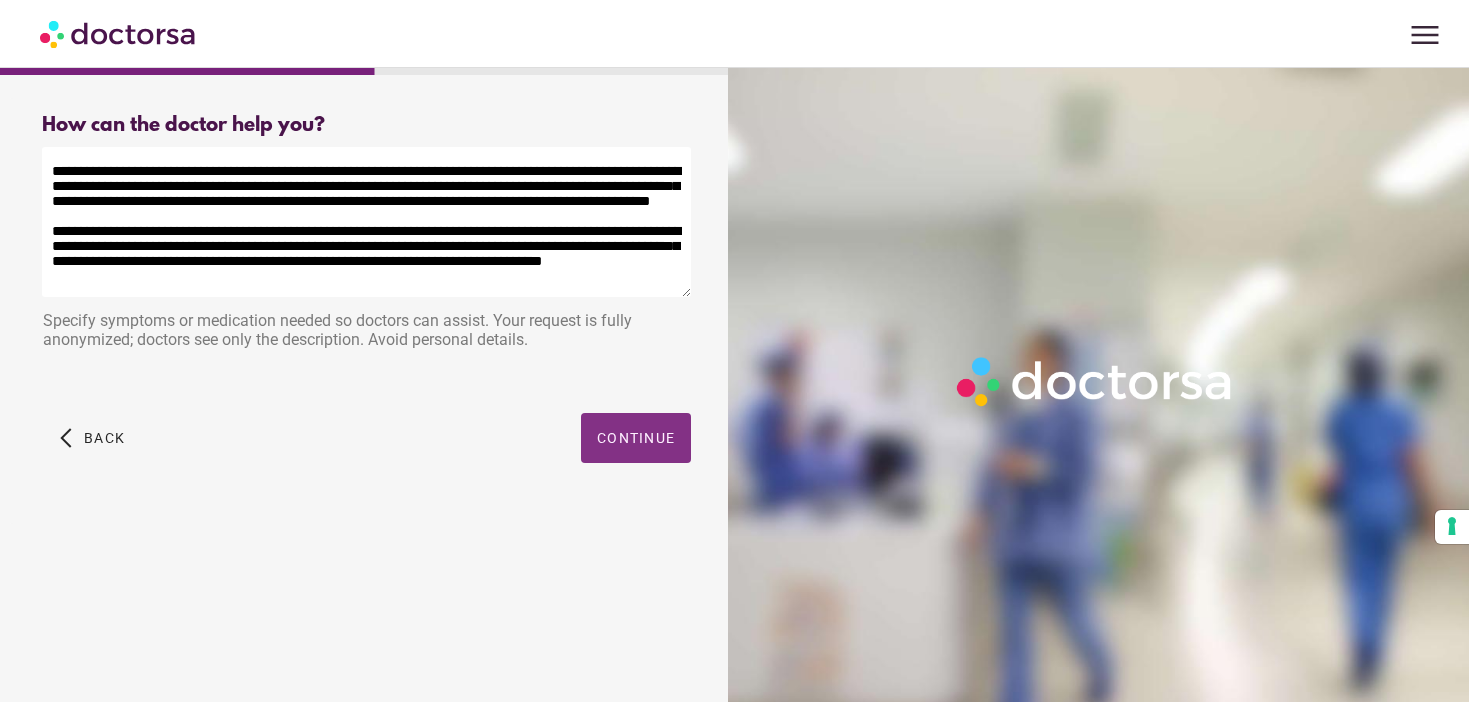 type on "**********" 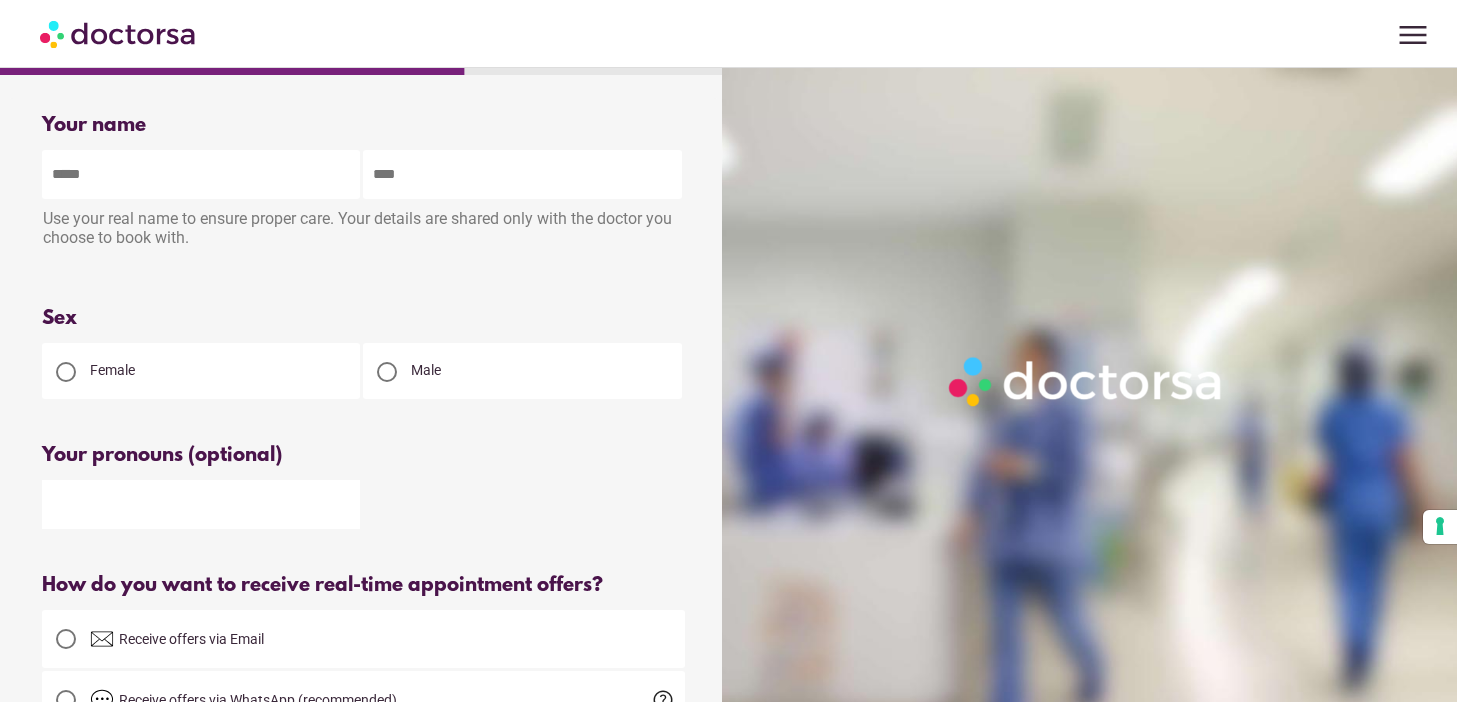 click at bounding box center [201, 174] 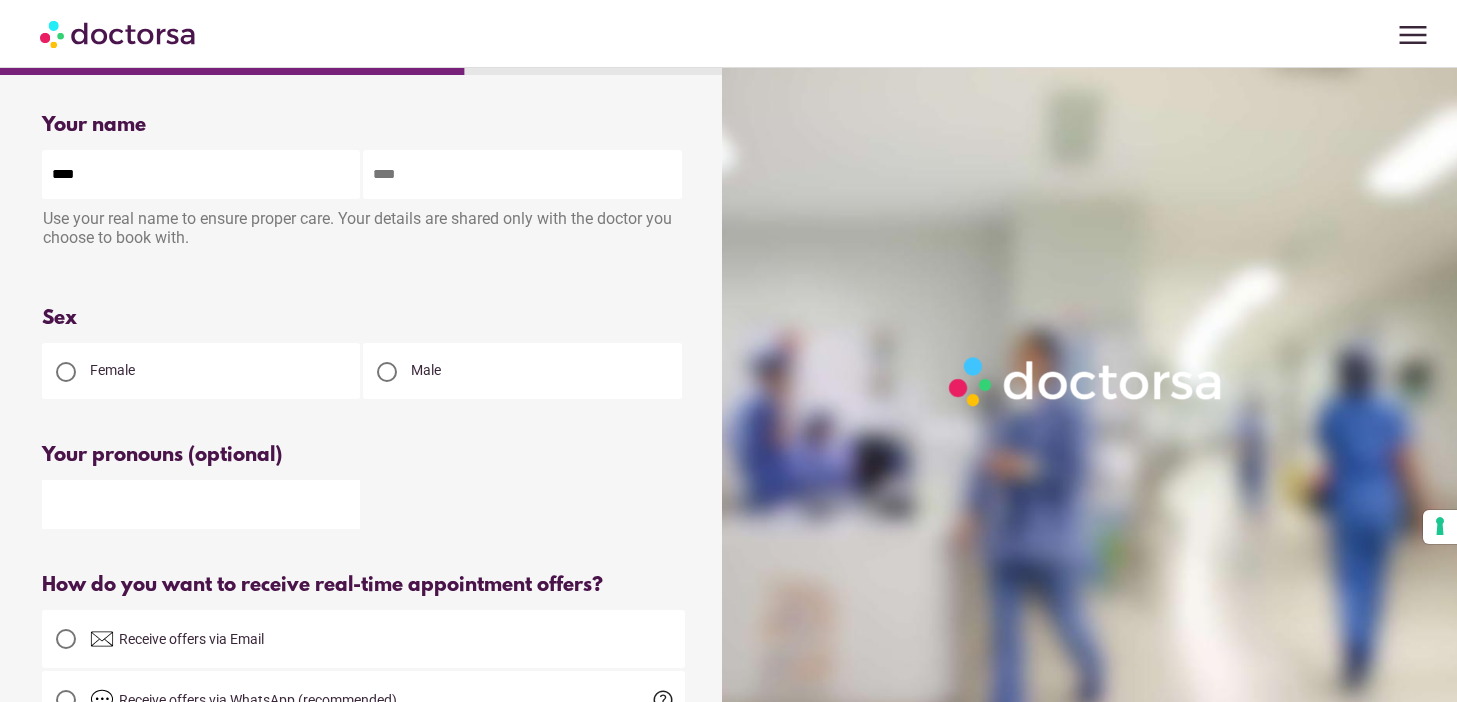 type on "***" 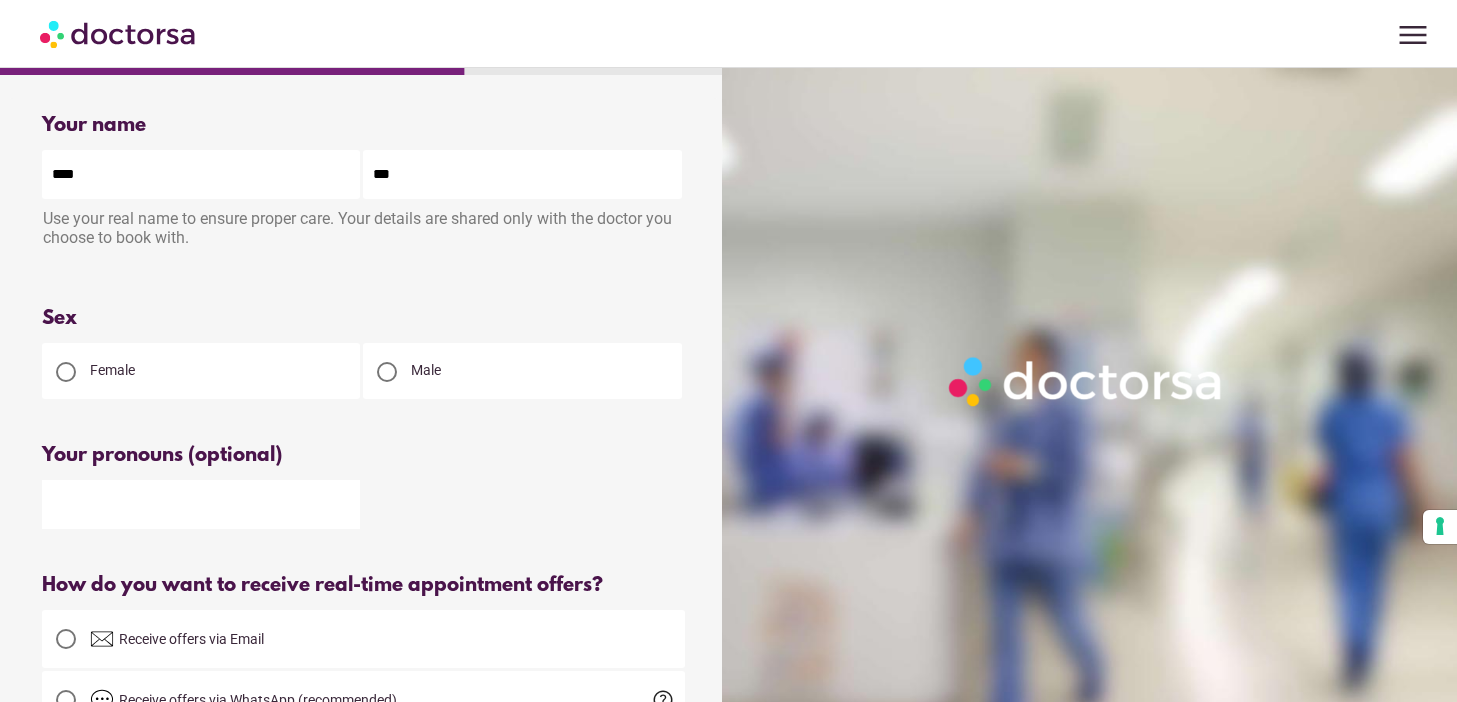 type on "***" 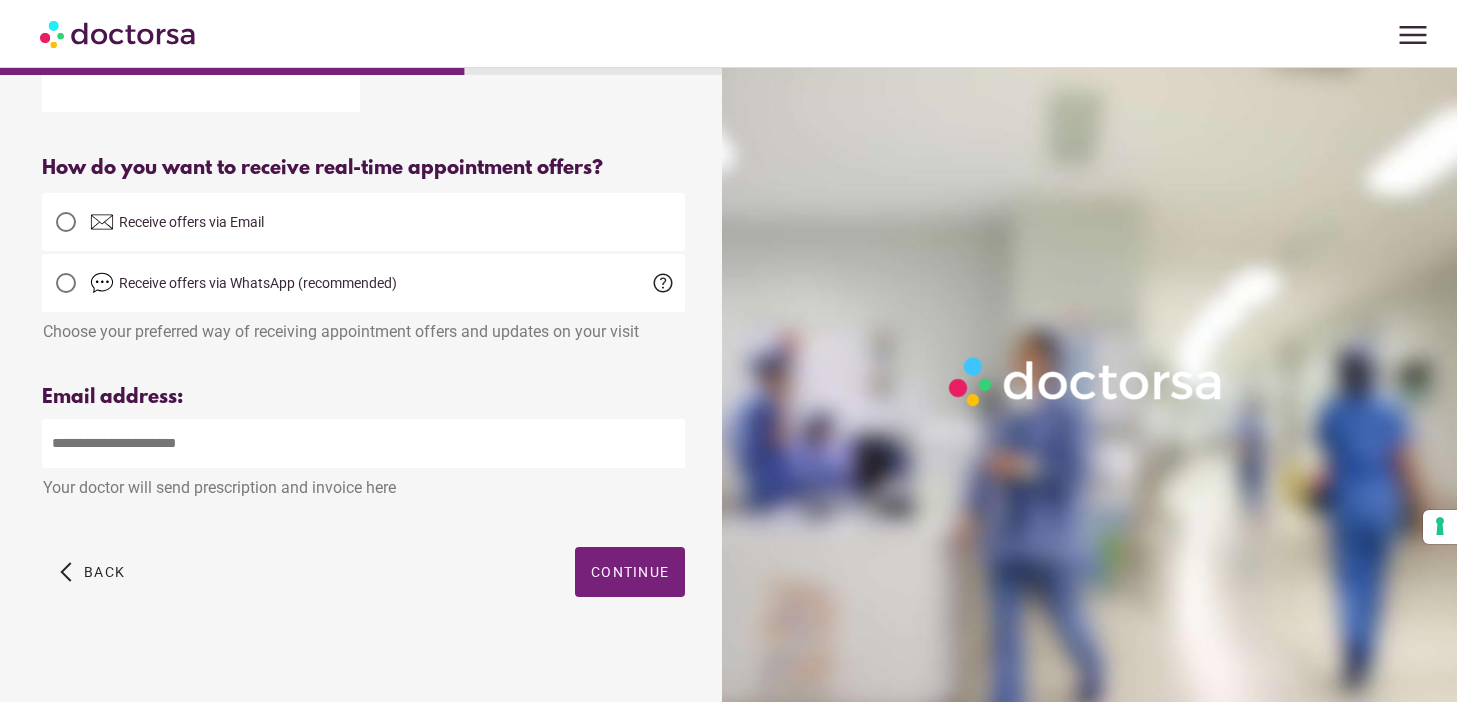 scroll, scrollTop: 429, scrollLeft: 0, axis: vertical 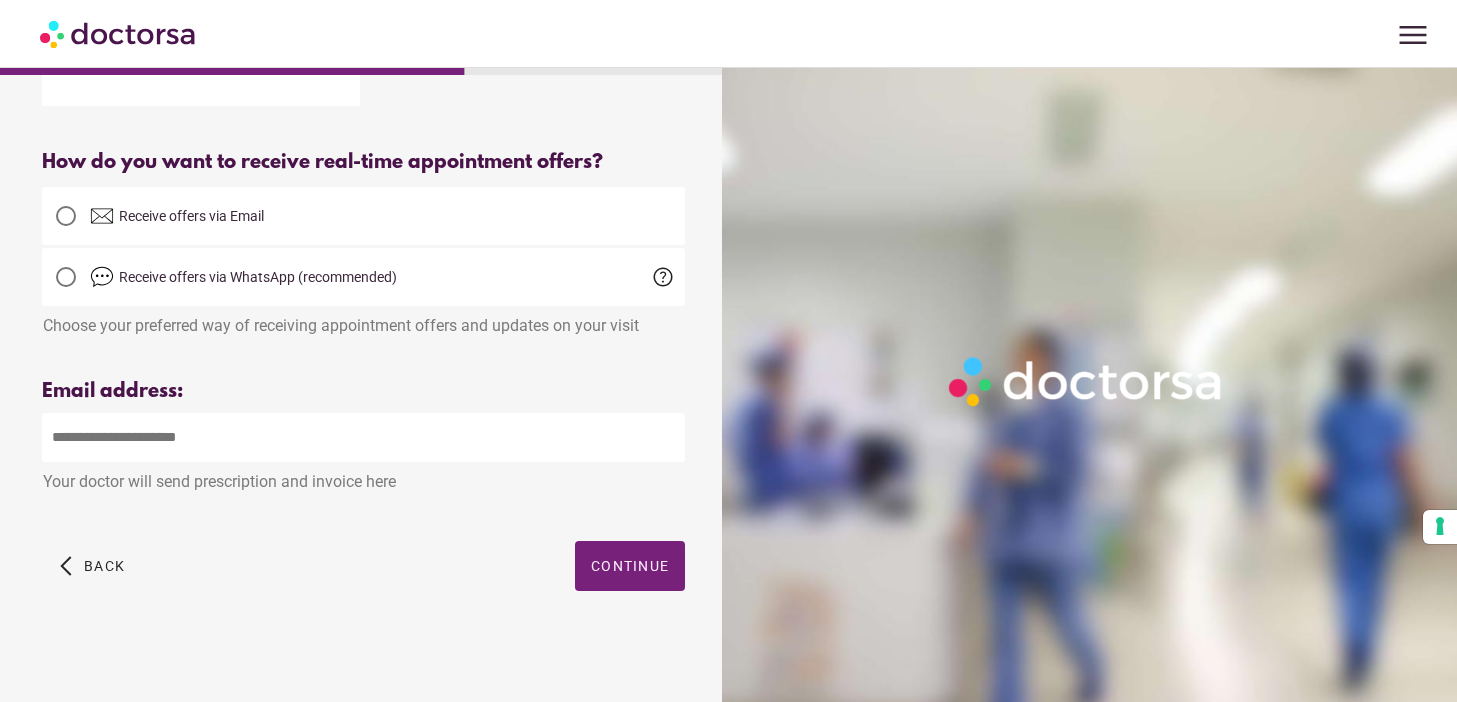 click on "Receive offers via Email" at bounding box center [191, 216] 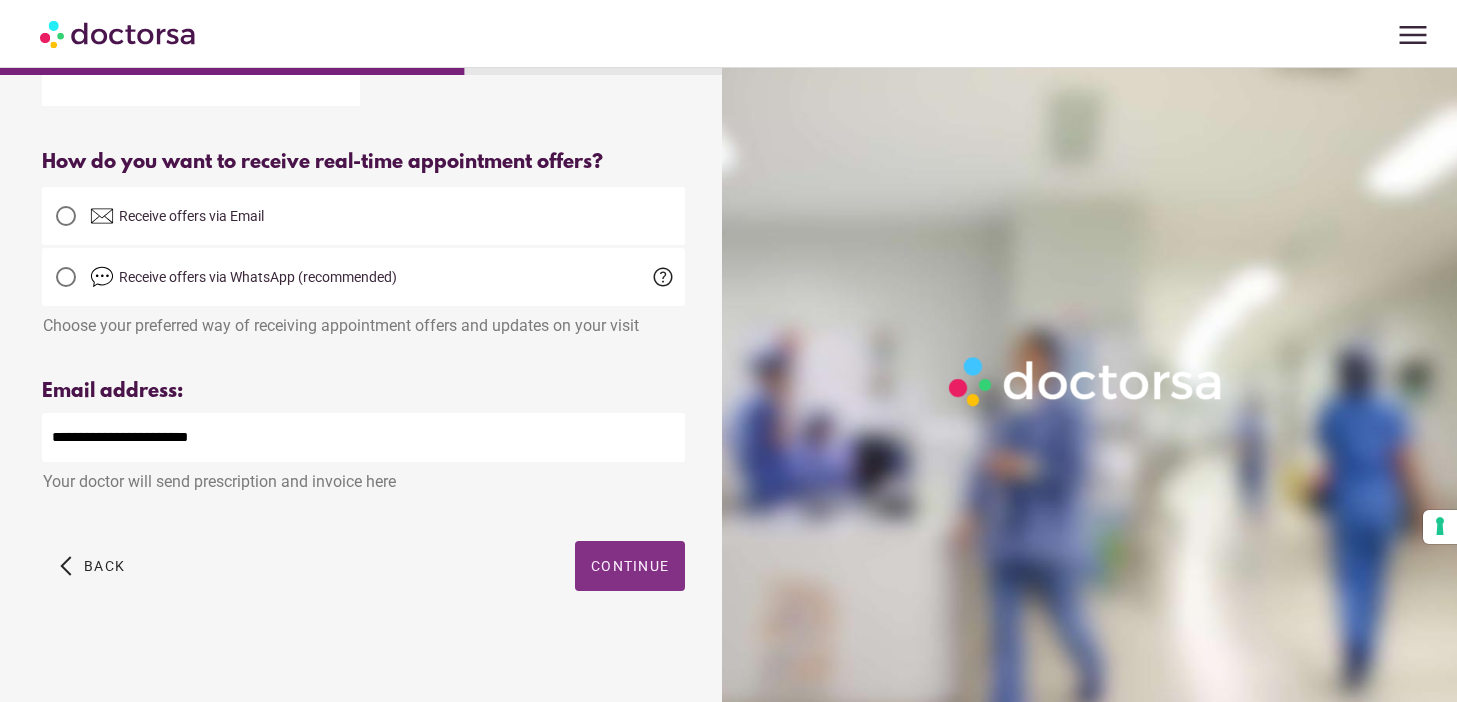 click on "Continue" at bounding box center (630, 566) 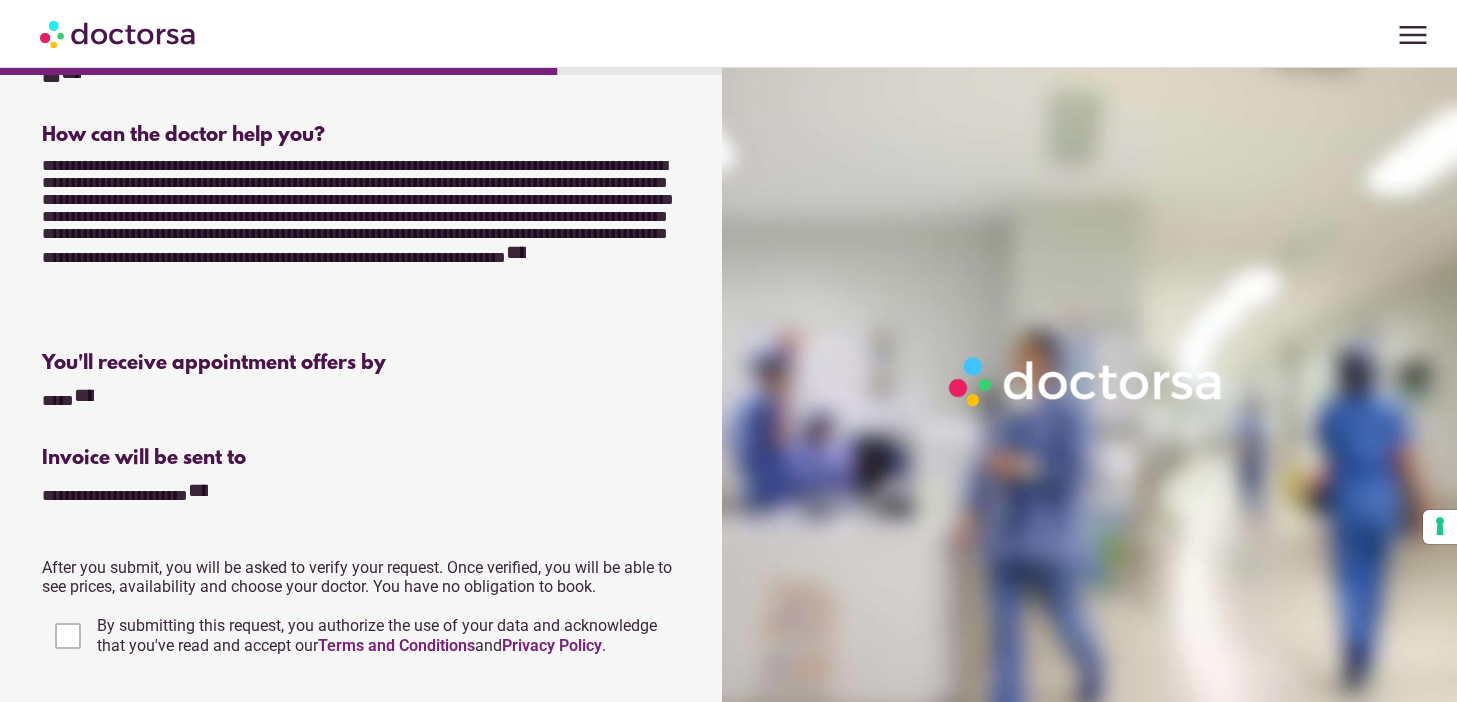 scroll, scrollTop: 339, scrollLeft: 0, axis: vertical 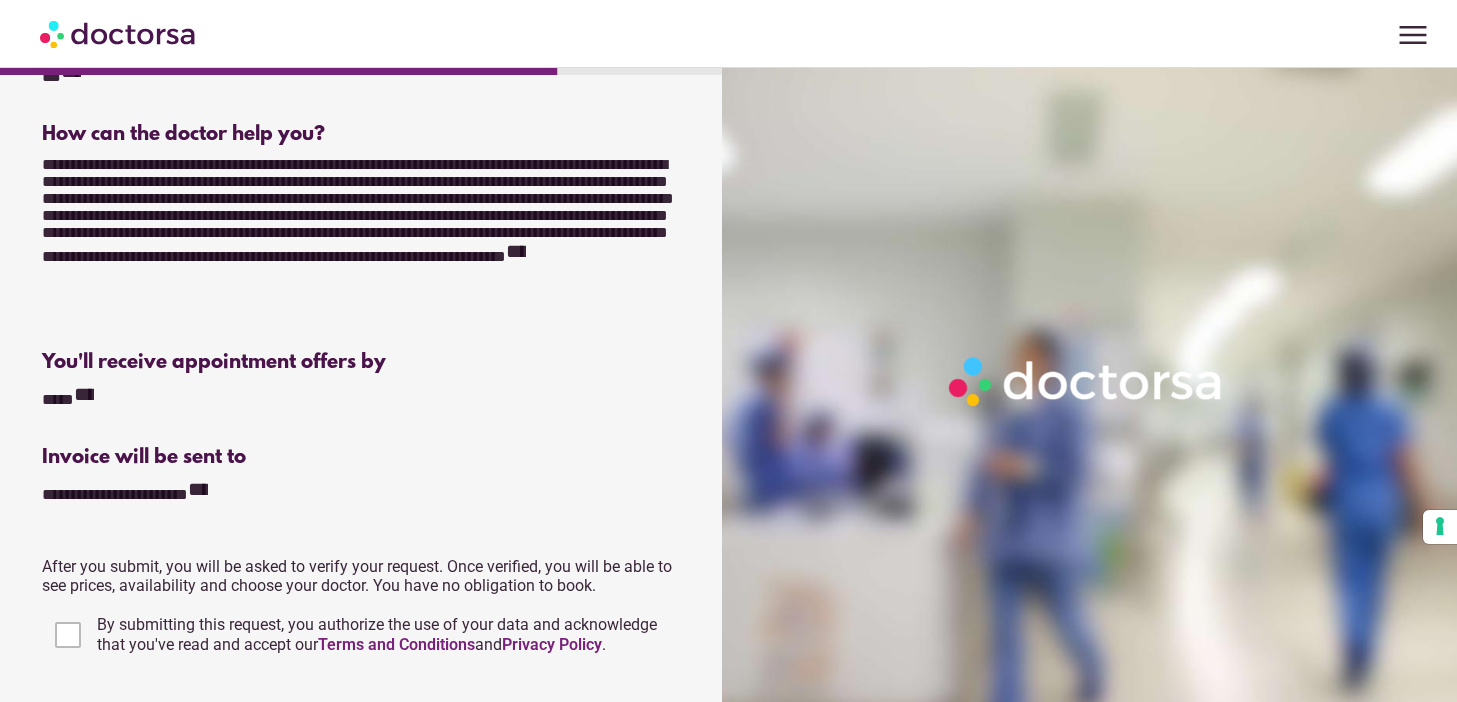 click at bounding box center [363, 333] 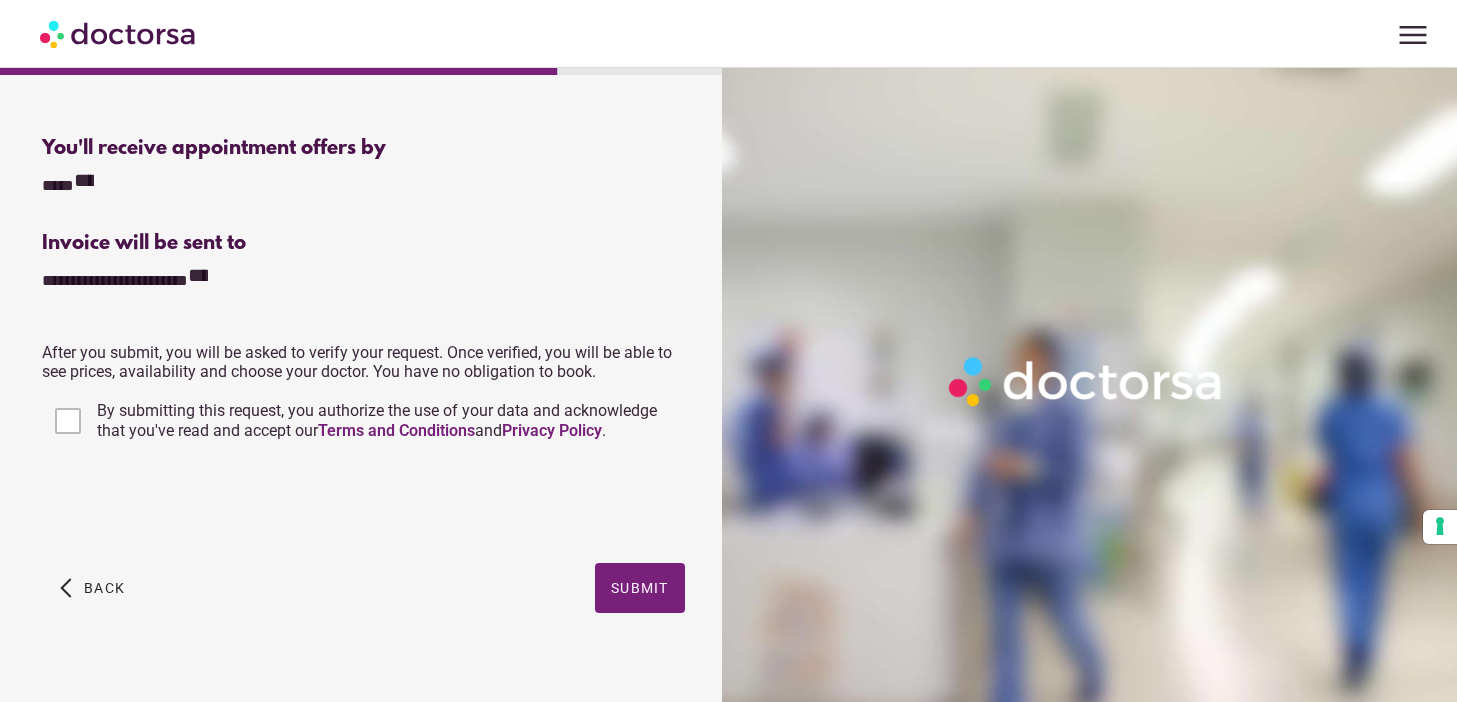 scroll, scrollTop: 575, scrollLeft: 0, axis: vertical 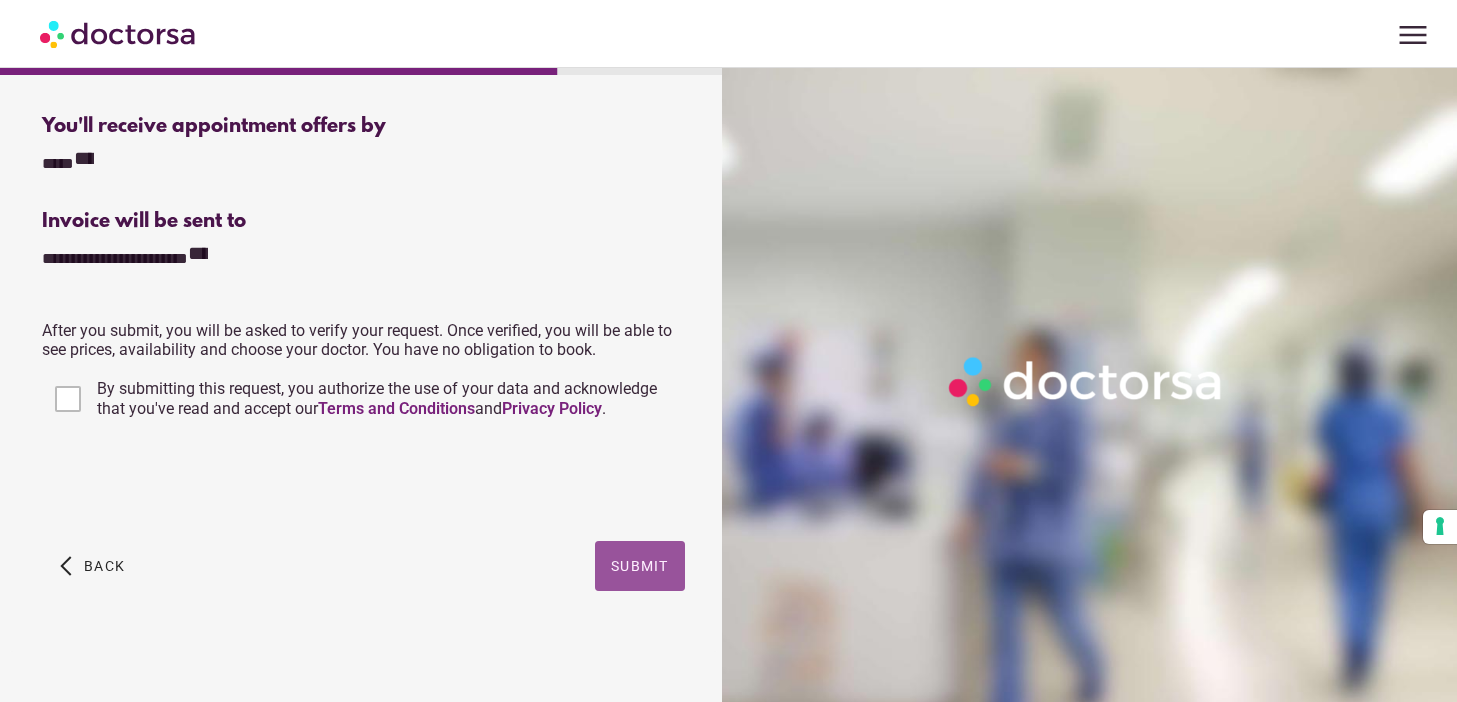 click on "Submit" at bounding box center (640, 566) 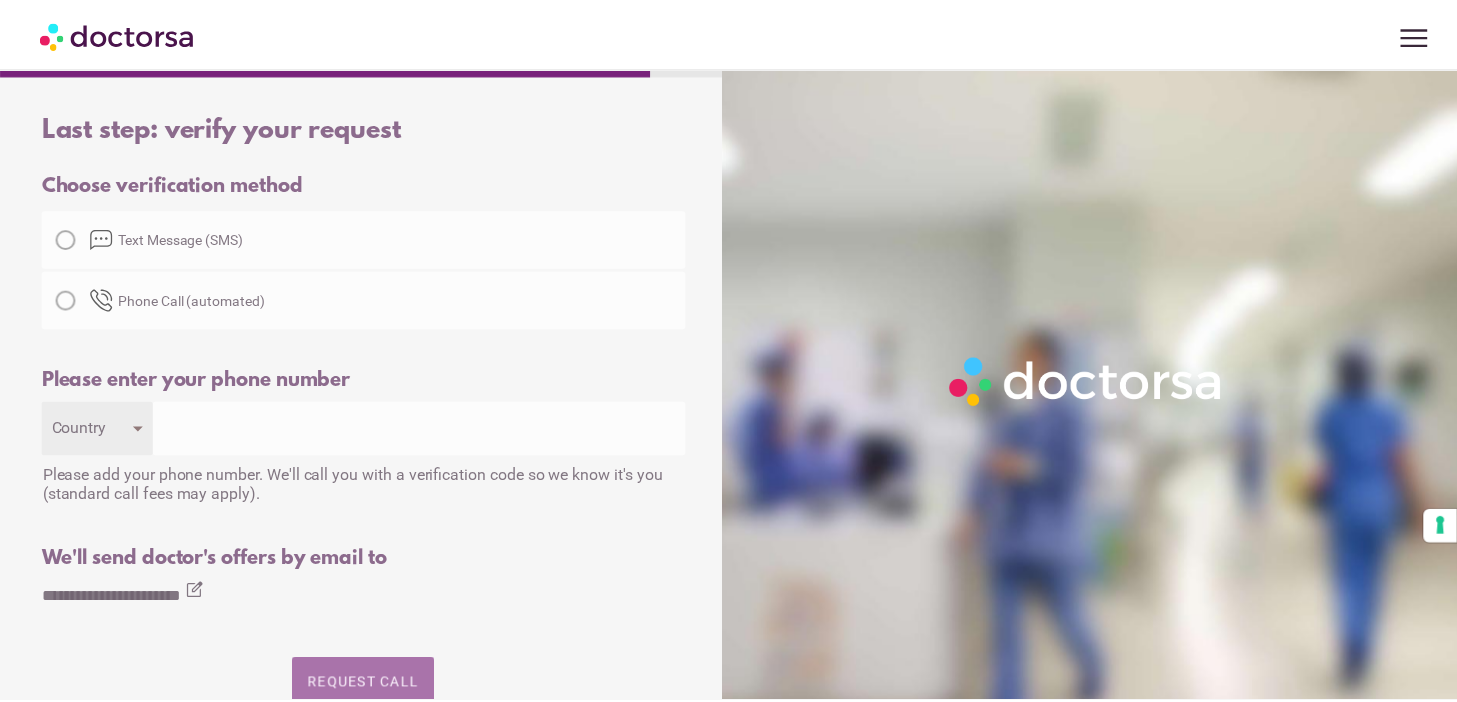 scroll, scrollTop: 0, scrollLeft: 0, axis: both 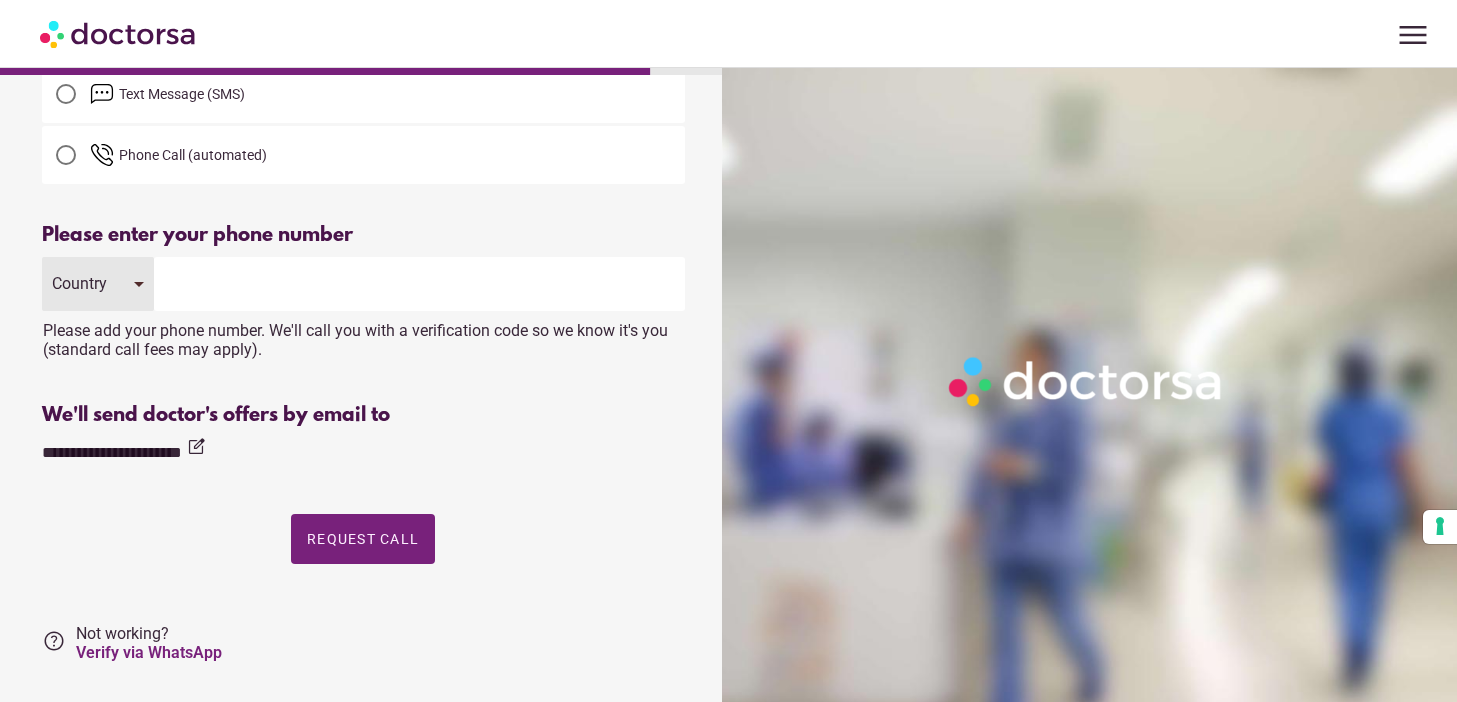 click at bounding box center [419, 284] 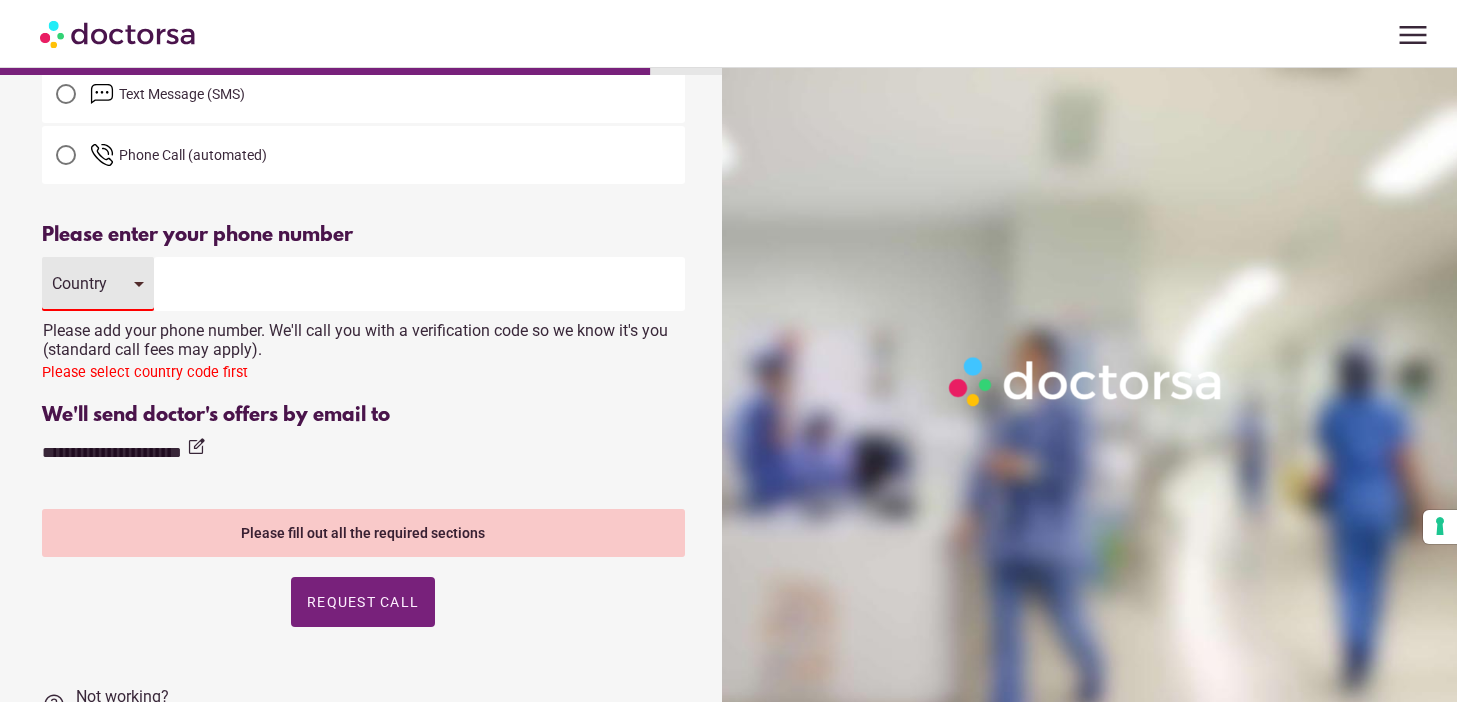 click at bounding box center [419, 284] 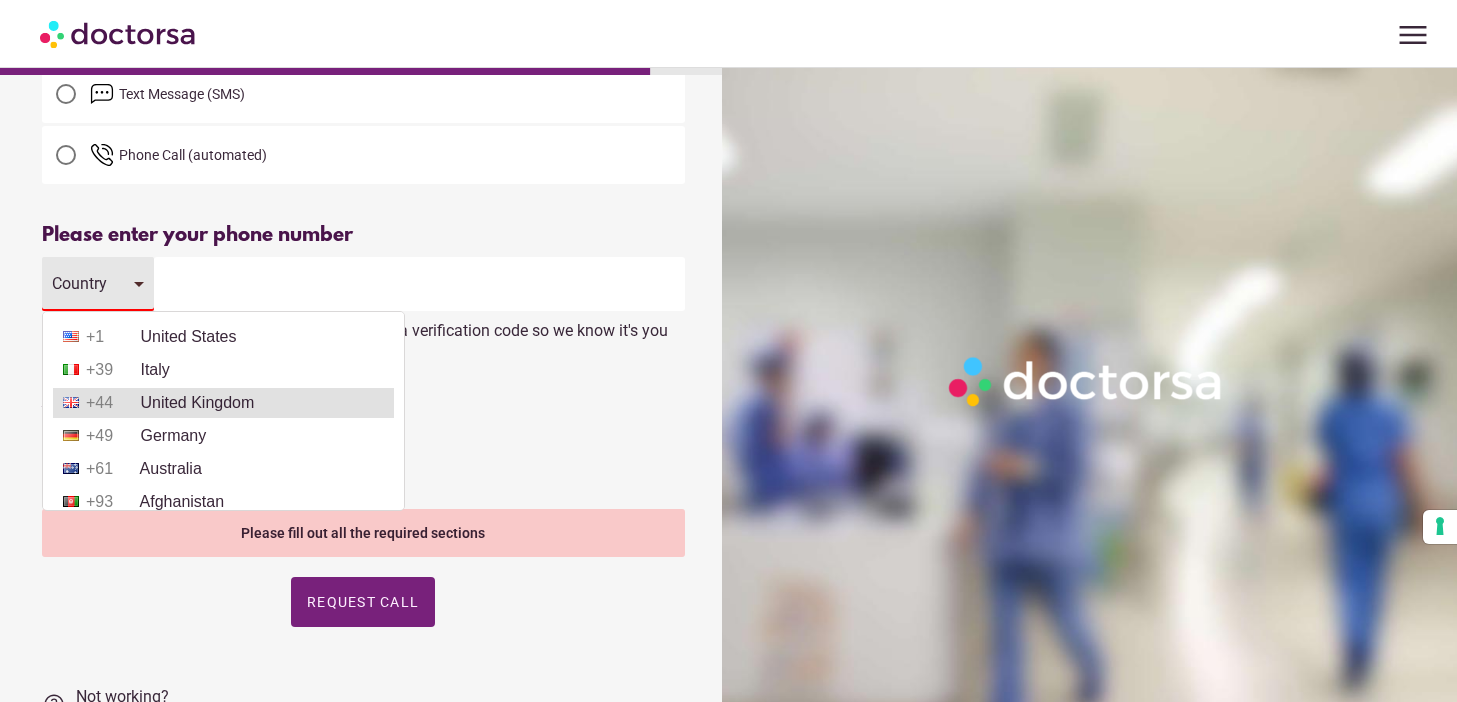 click on "+44" at bounding box center (111, 403) 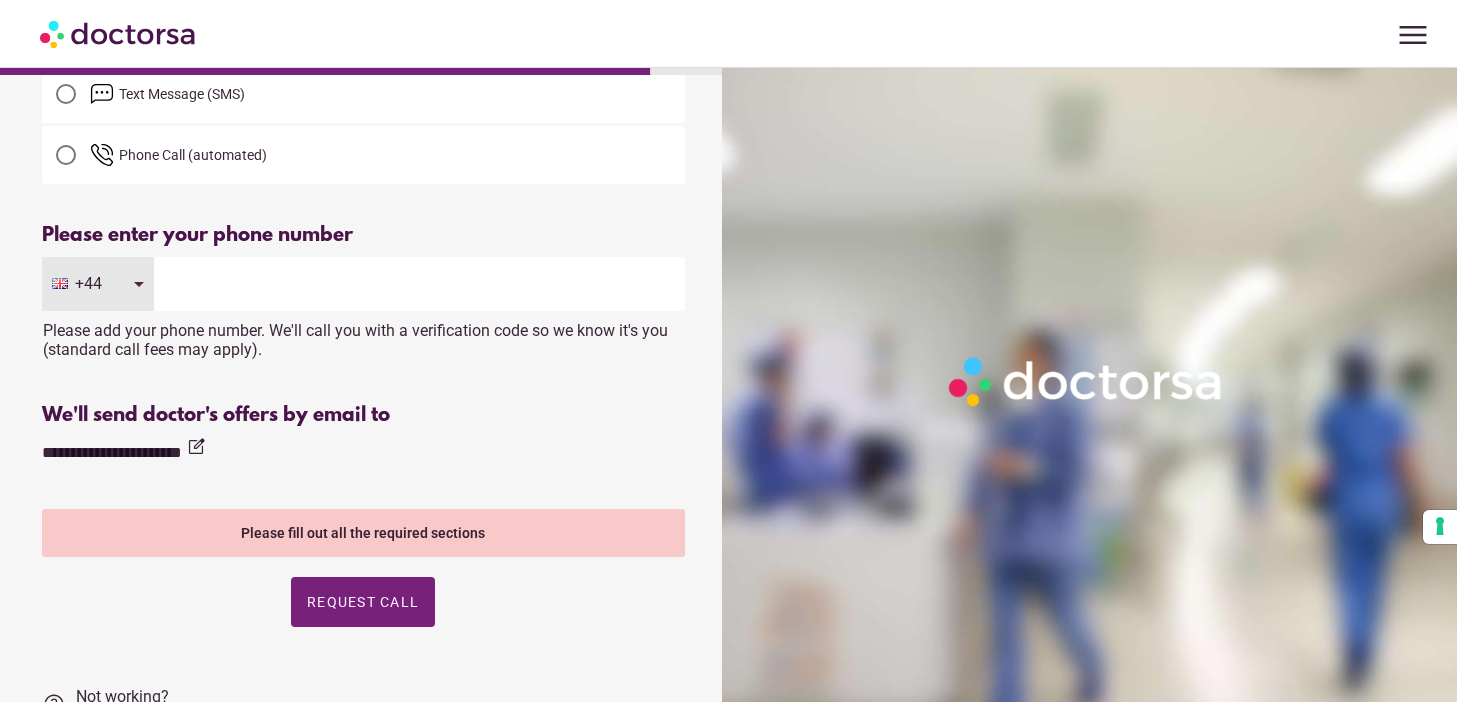 click at bounding box center (419, 284) 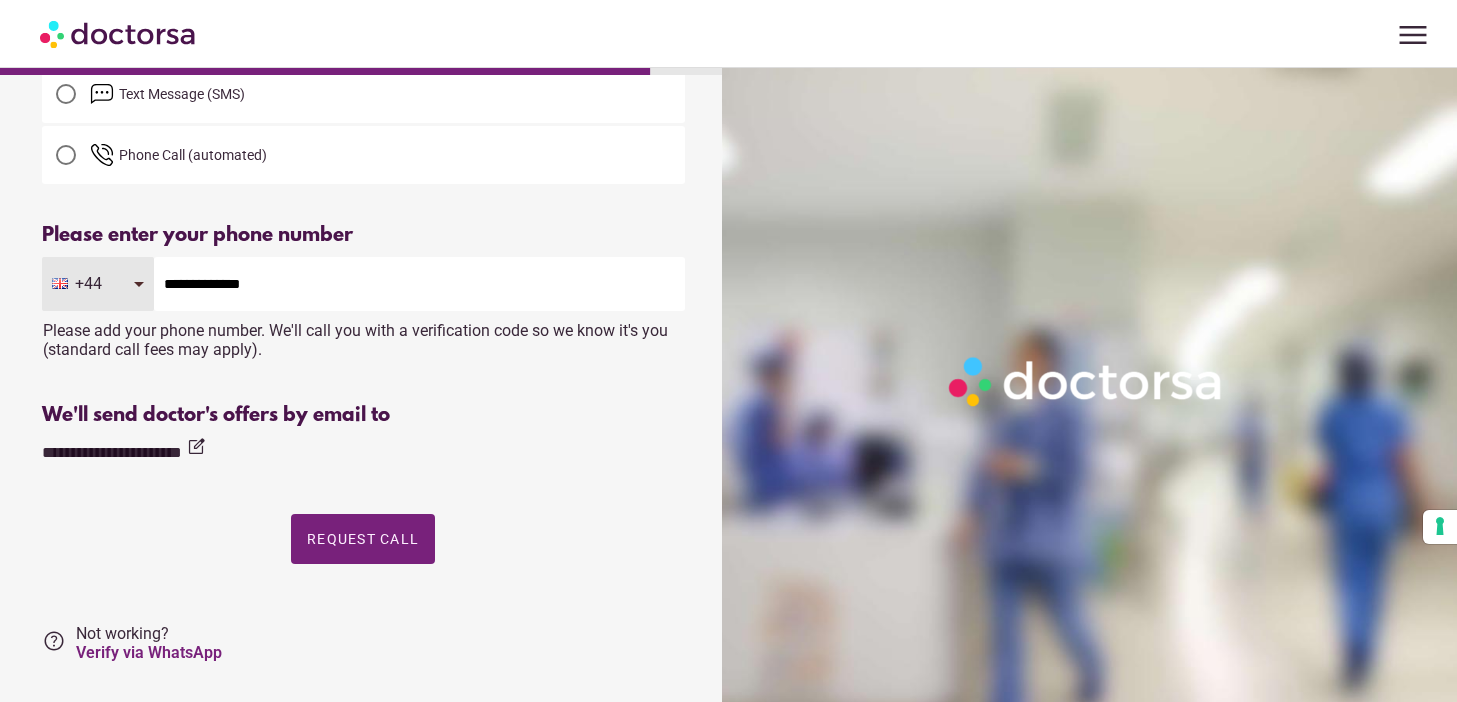 click on "**********" at bounding box center (419, 284) 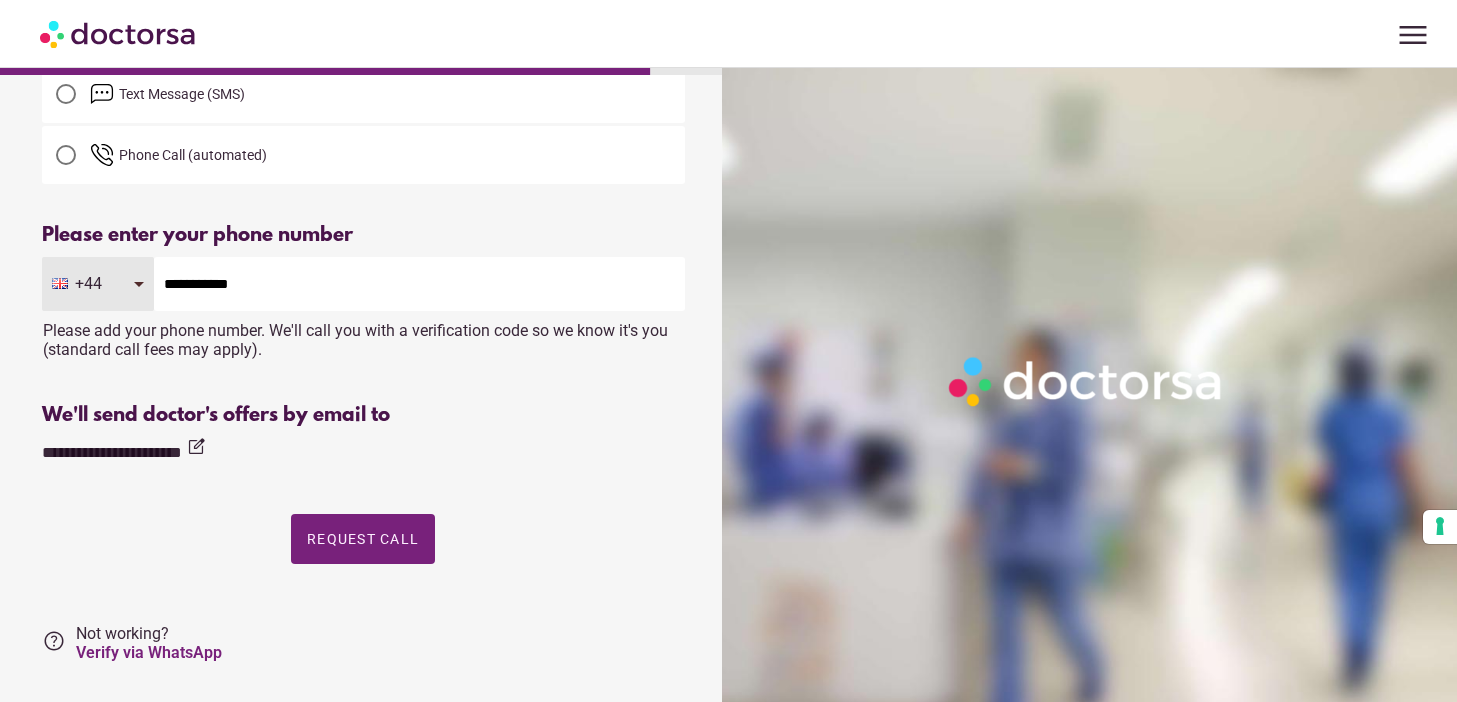type on "**********" 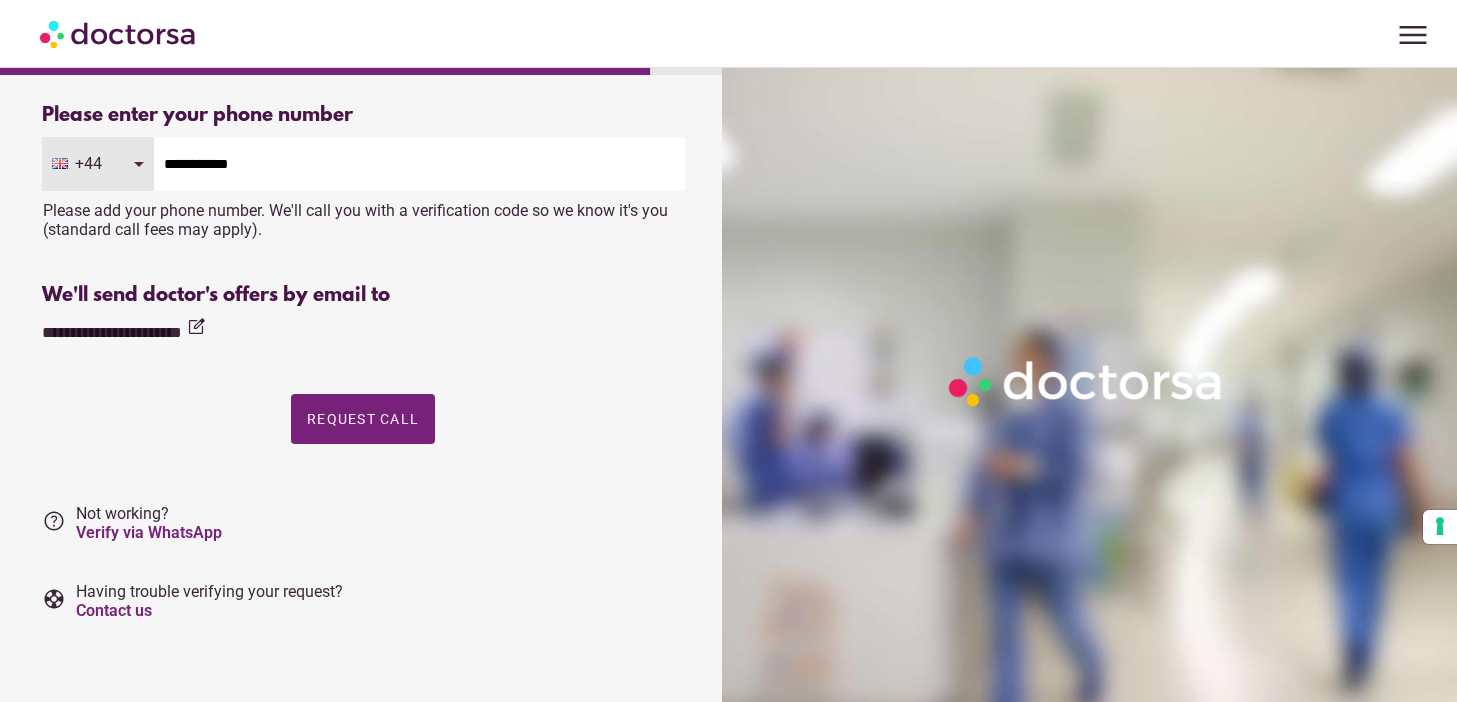 scroll, scrollTop: 0, scrollLeft: 0, axis: both 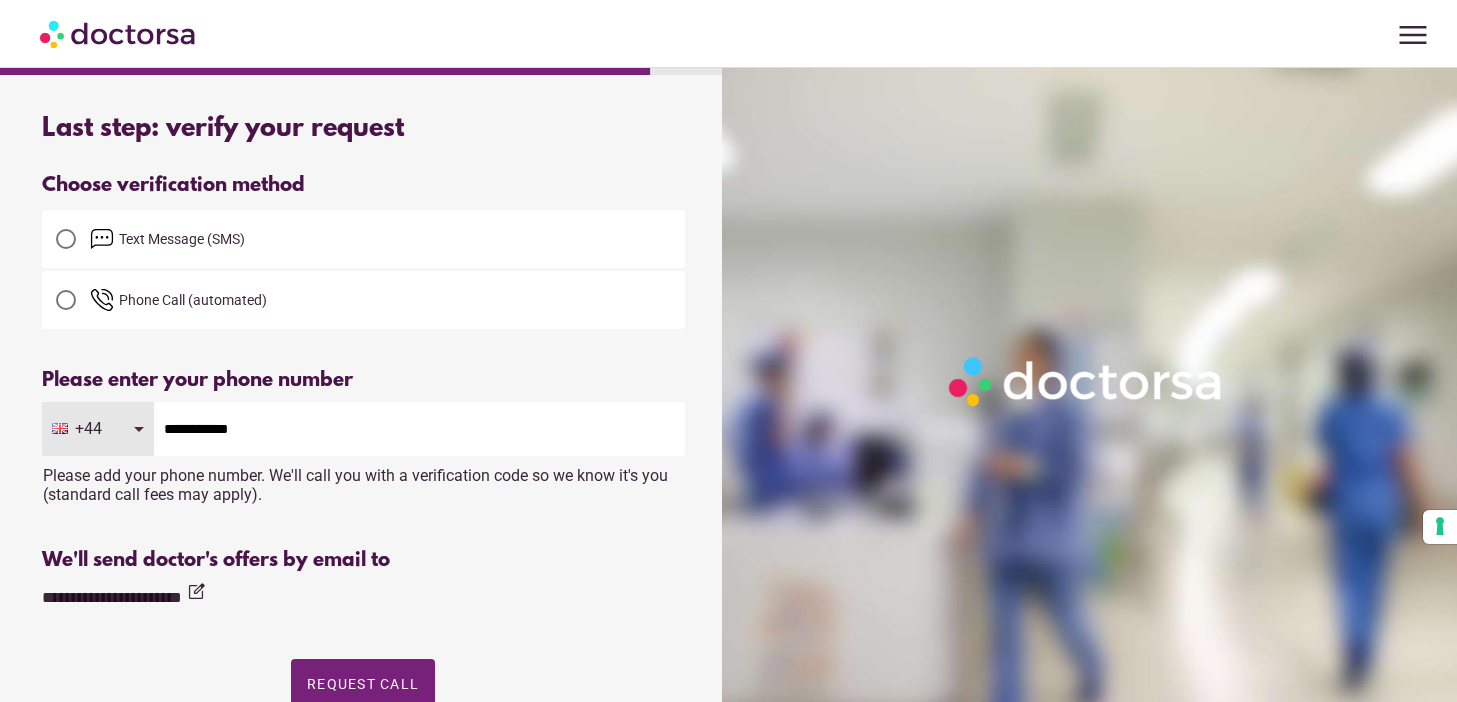 click on "Text Message (SMS)" at bounding box center (182, 239) 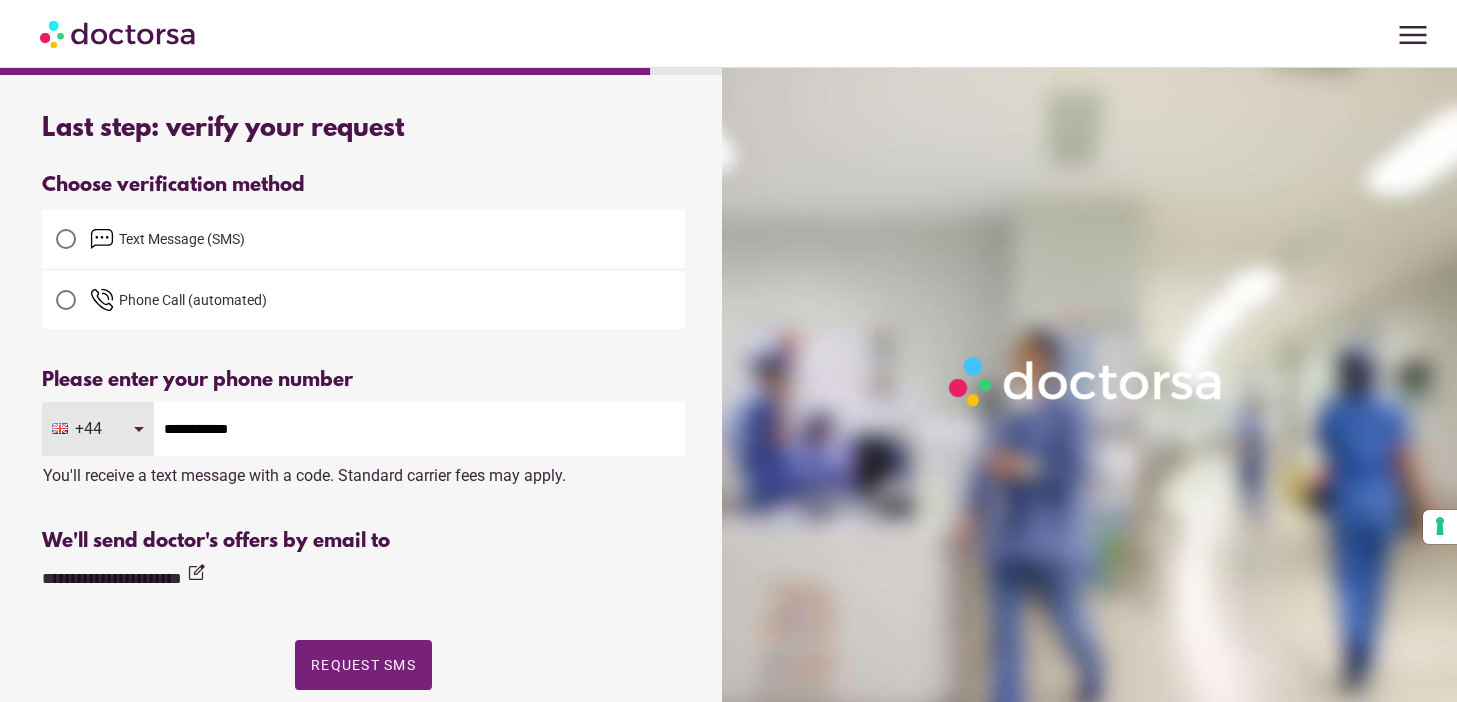 scroll, scrollTop: 246, scrollLeft: 0, axis: vertical 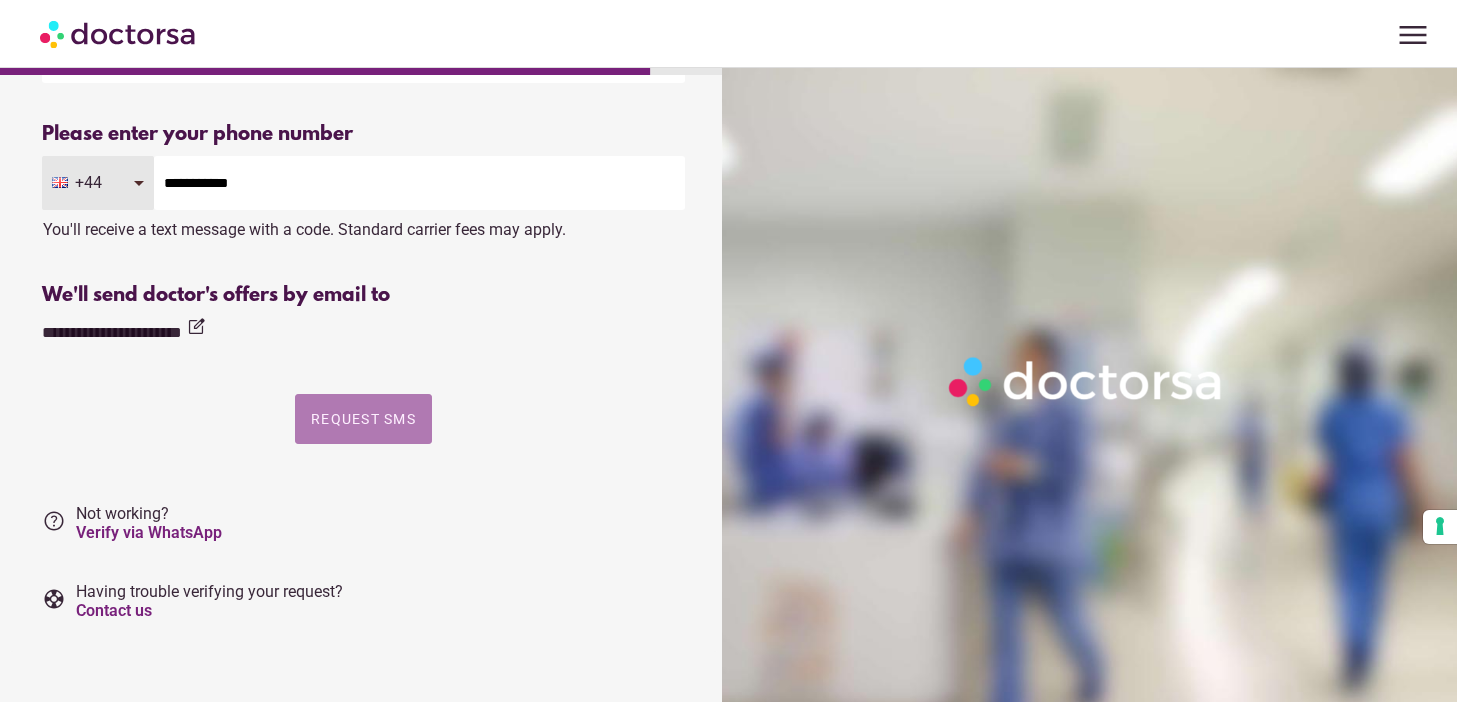 click on "Request SMS" at bounding box center [363, 419] 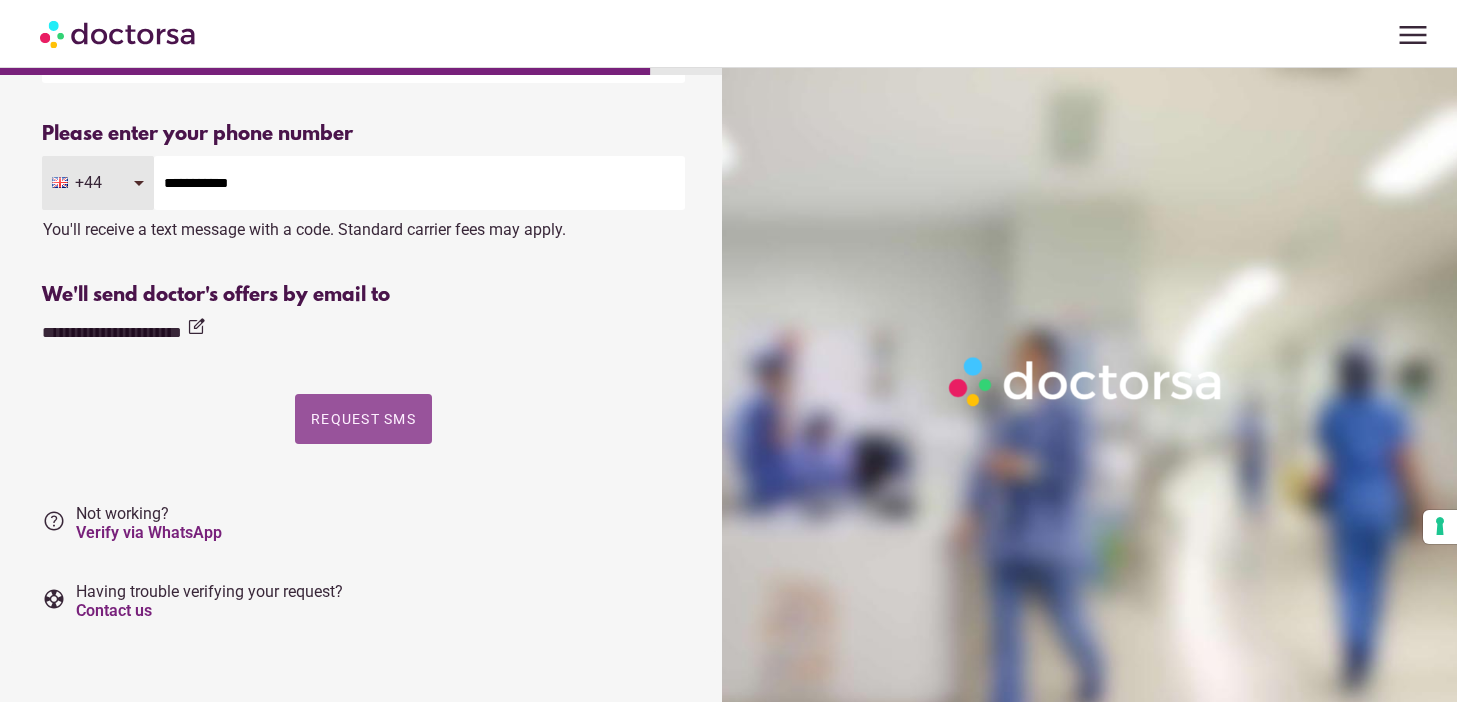 scroll, scrollTop: 0, scrollLeft: 0, axis: both 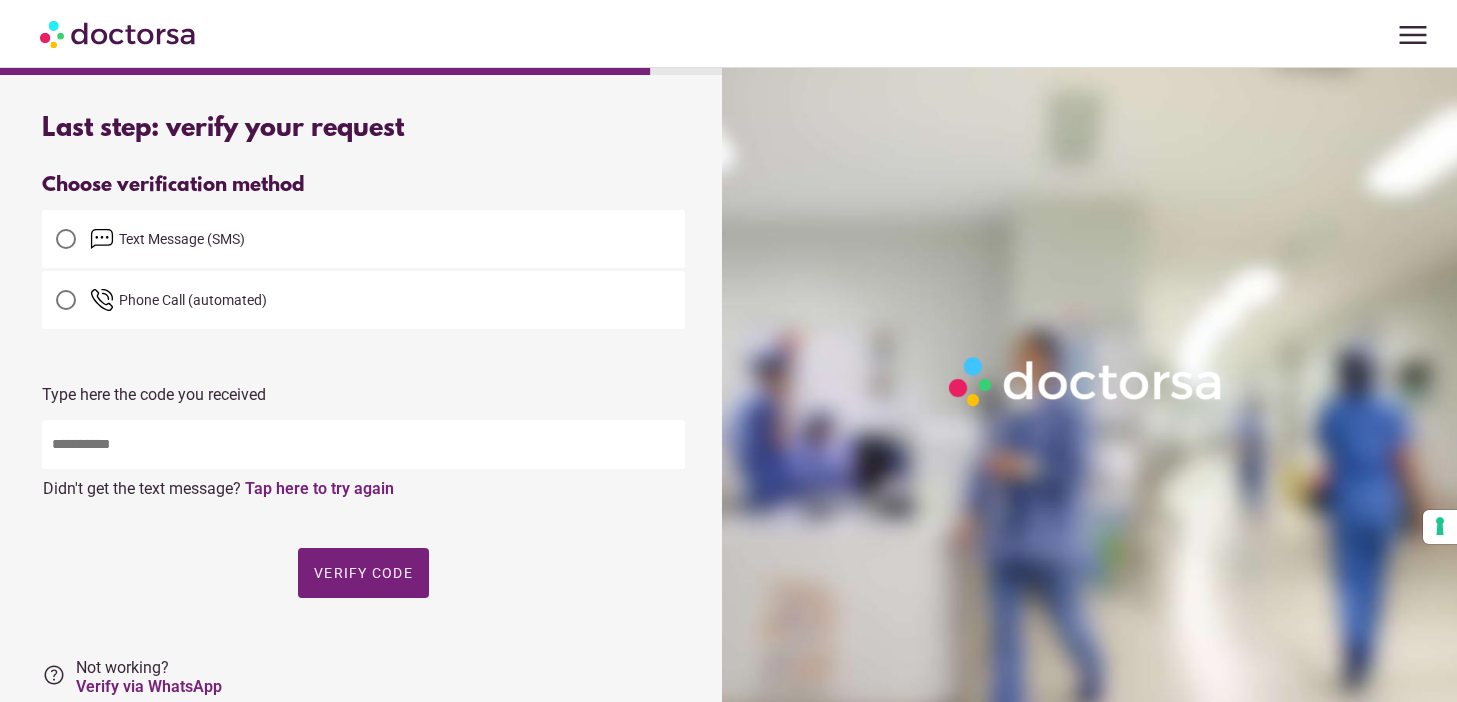 click at bounding box center (363, 444) 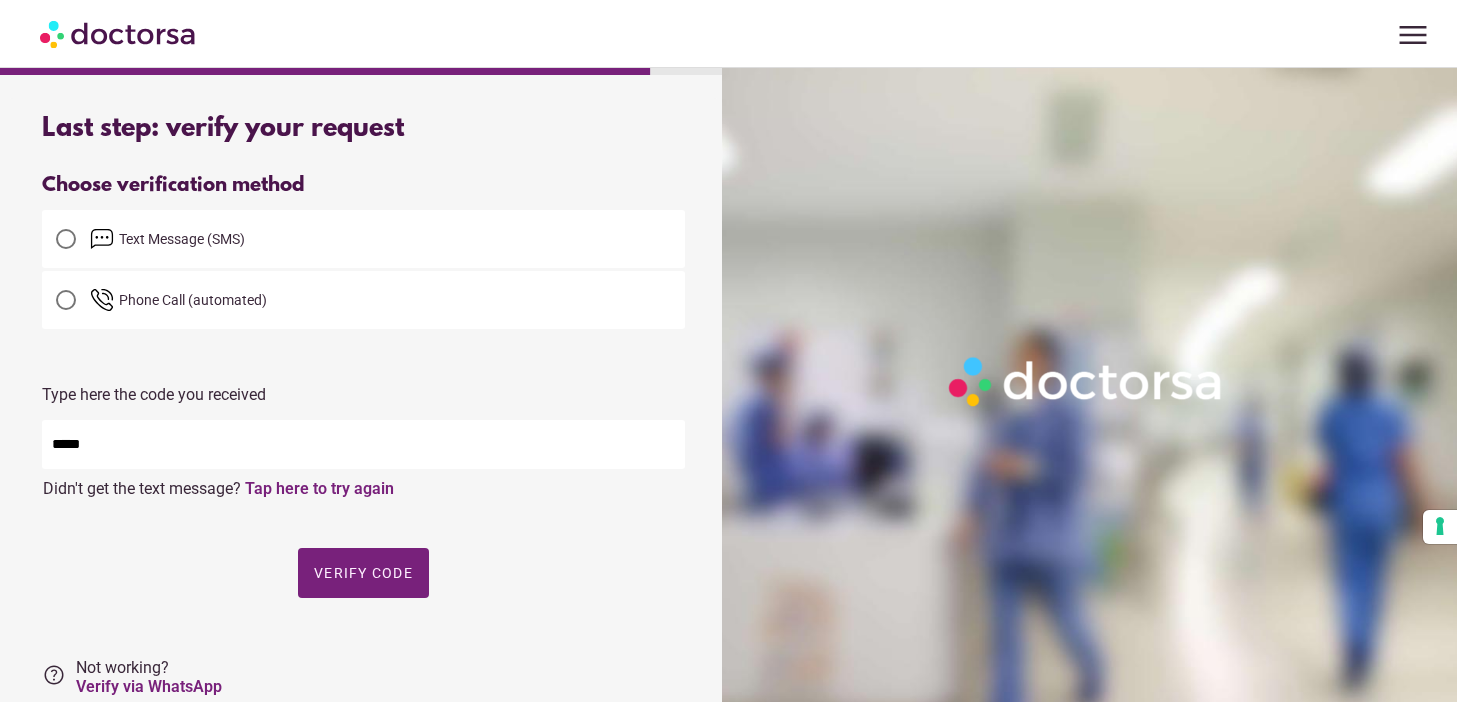 type on "*****" 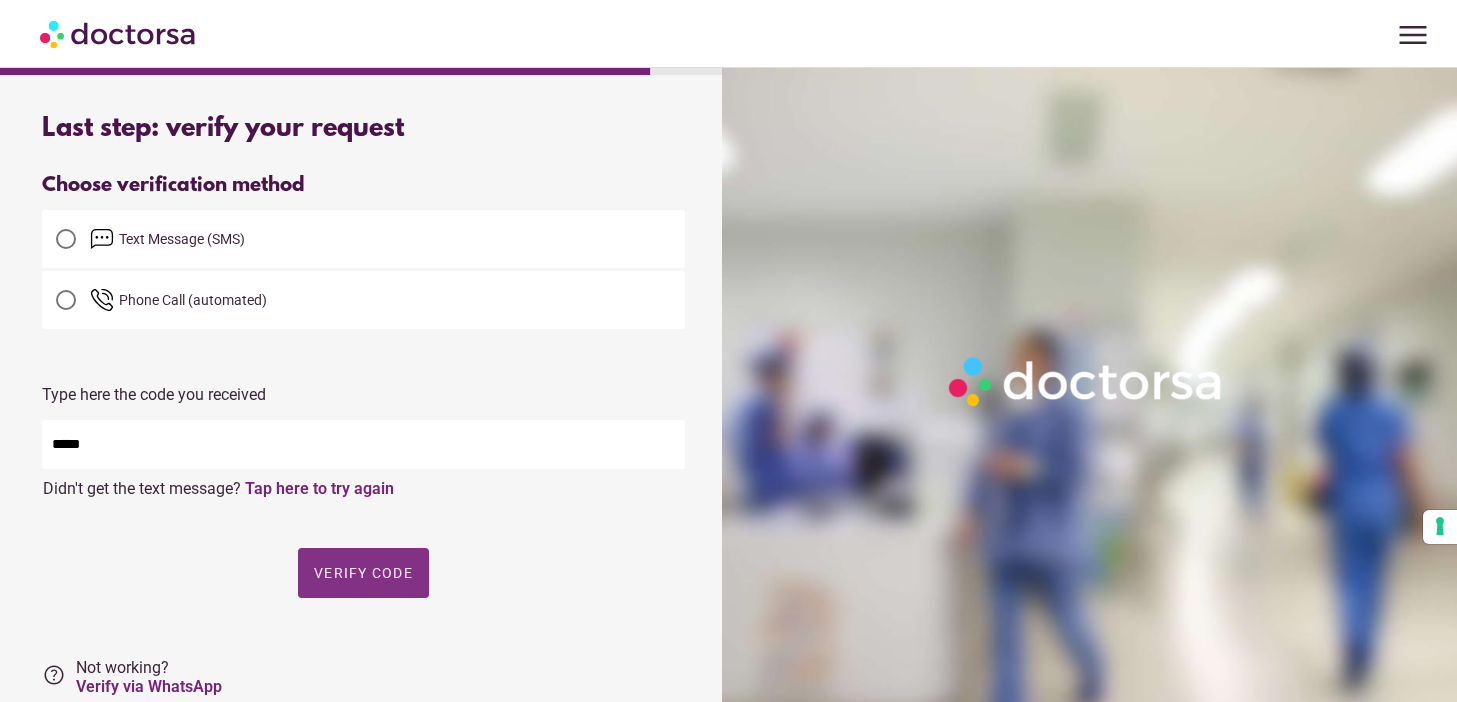 click on "Verify code" at bounding box center (363, 573) 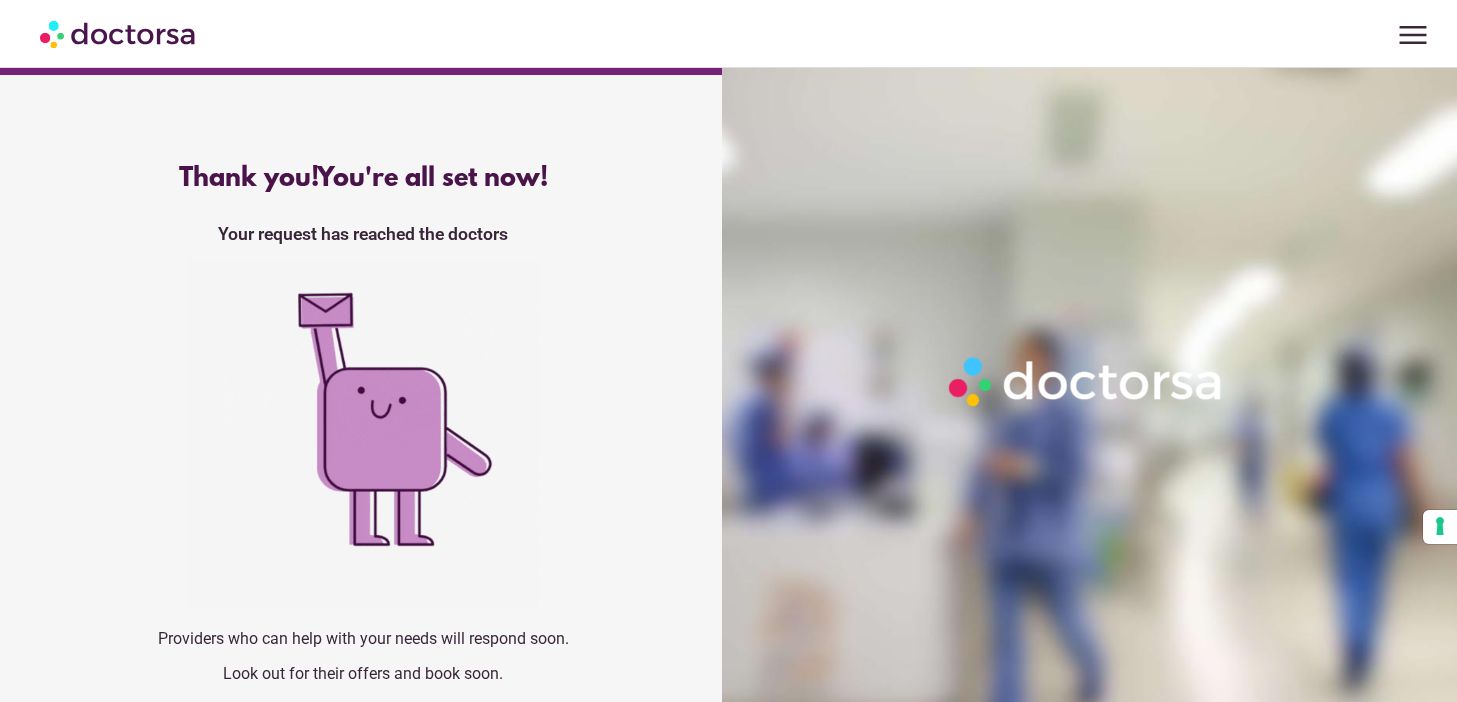 click on "Thank you!  You're all set now!
Your request has reached the doctors
Providers who can help with your needs will respond soon.
Look out for their offers and book soon." at bounding box center (363, 431) 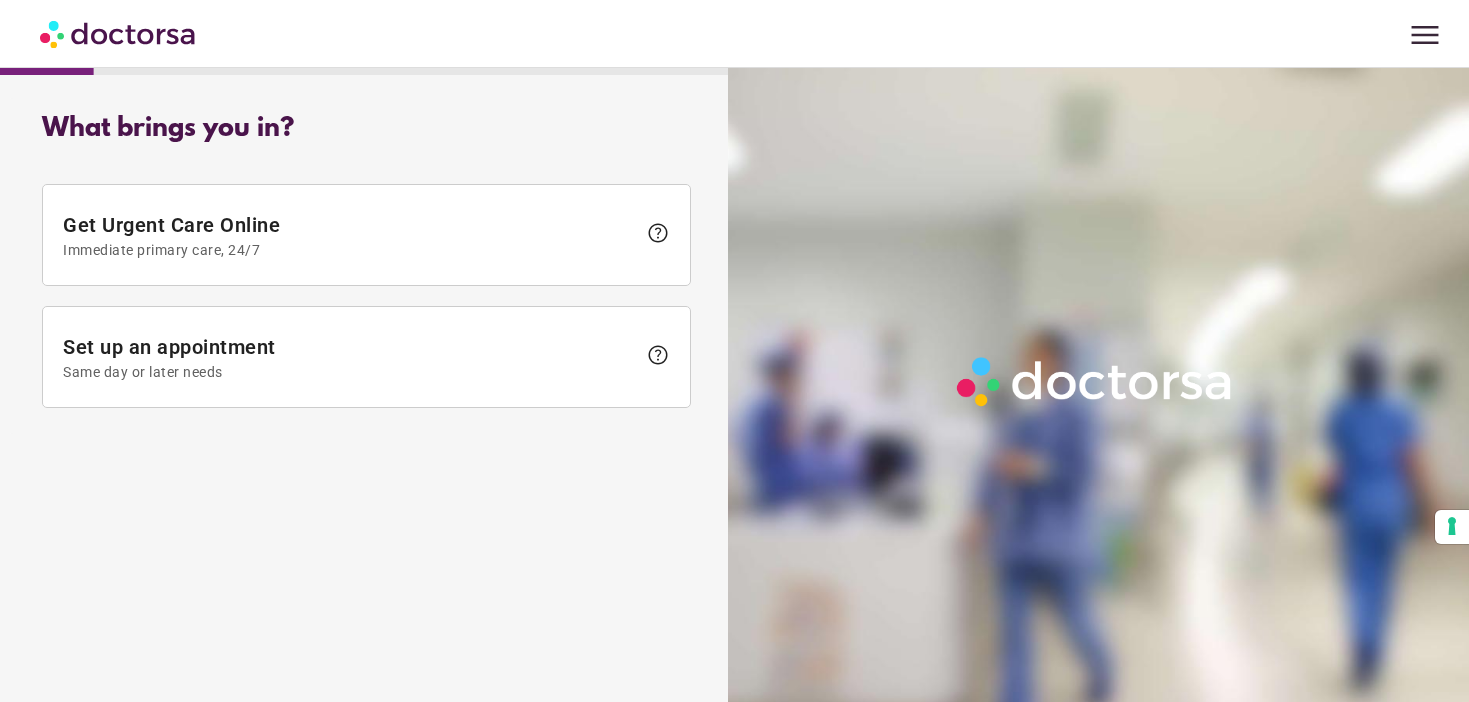 scroll, scrollTop: 0, scrollLeft: 0, axis: both 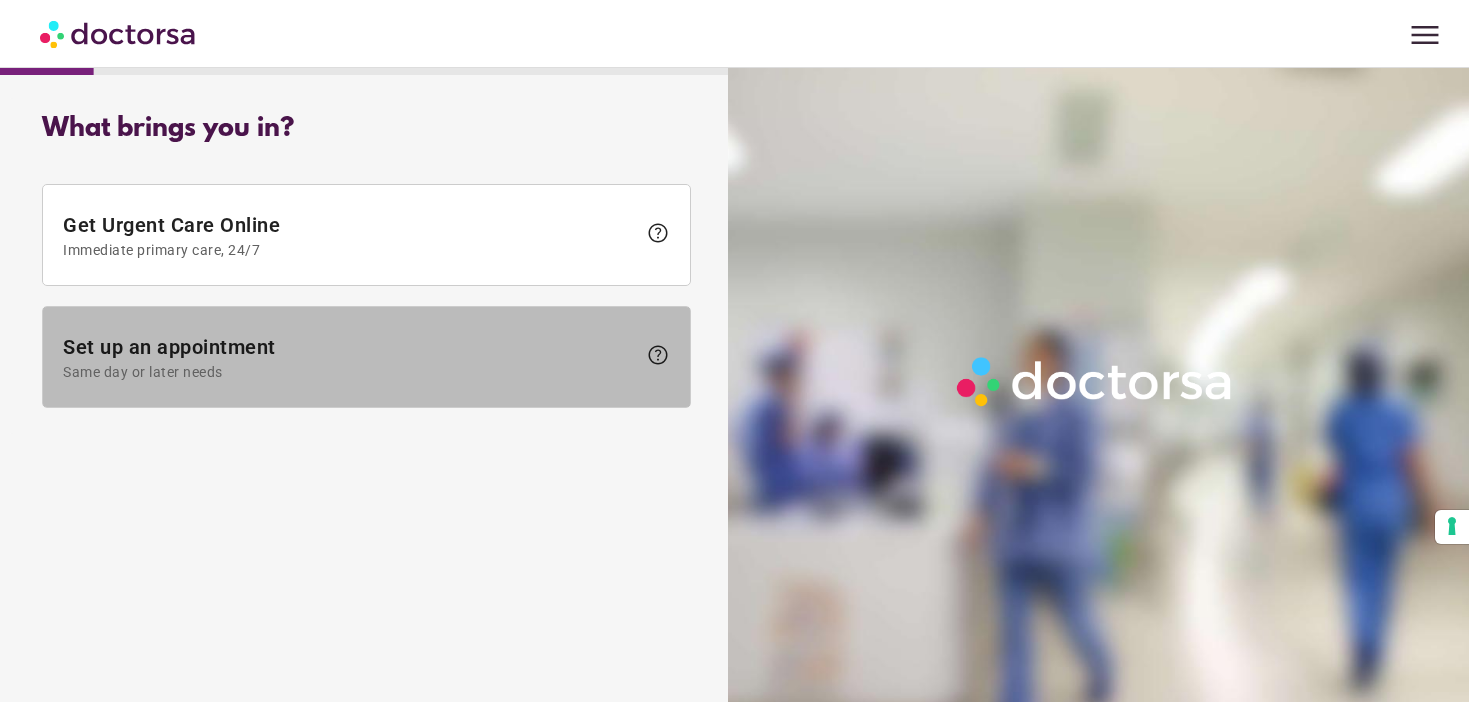 click at bounding box center (366, 357) 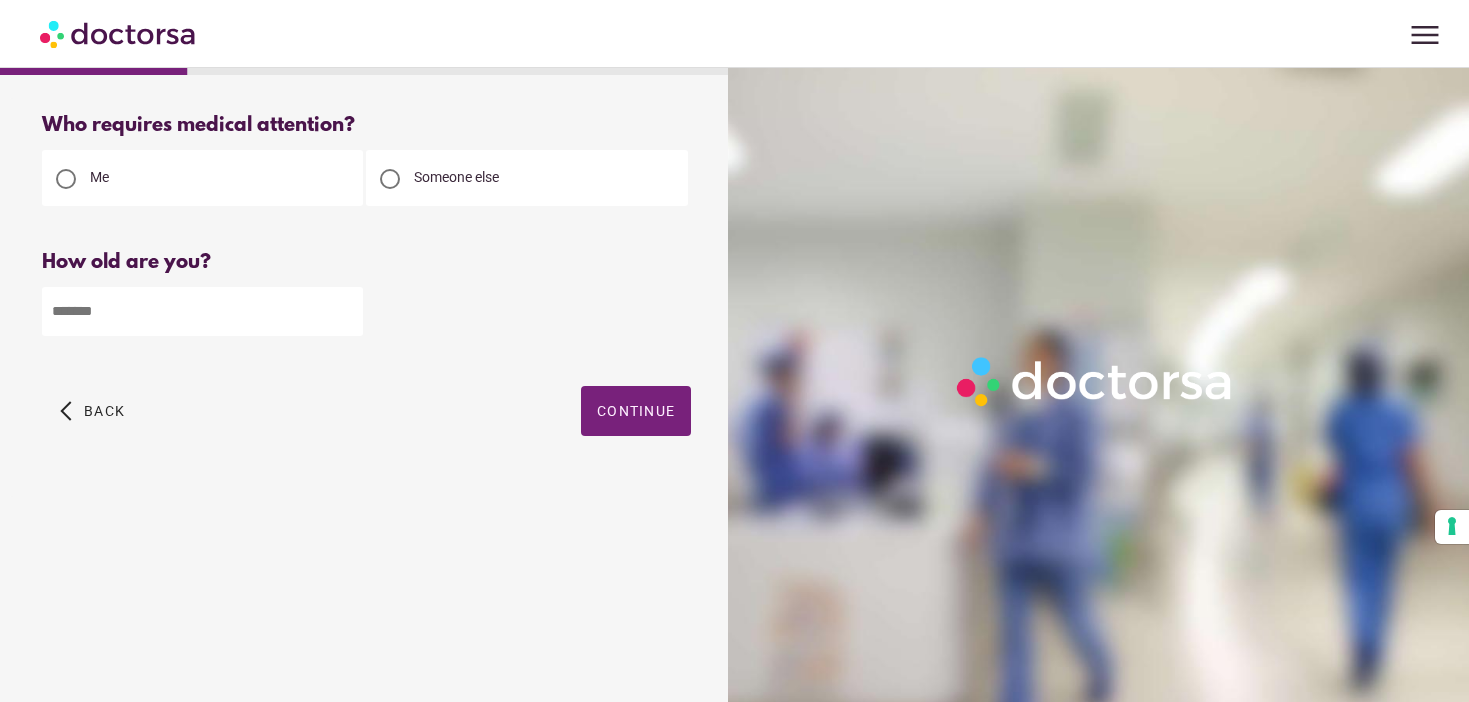 click at bounding box center [119, 33] 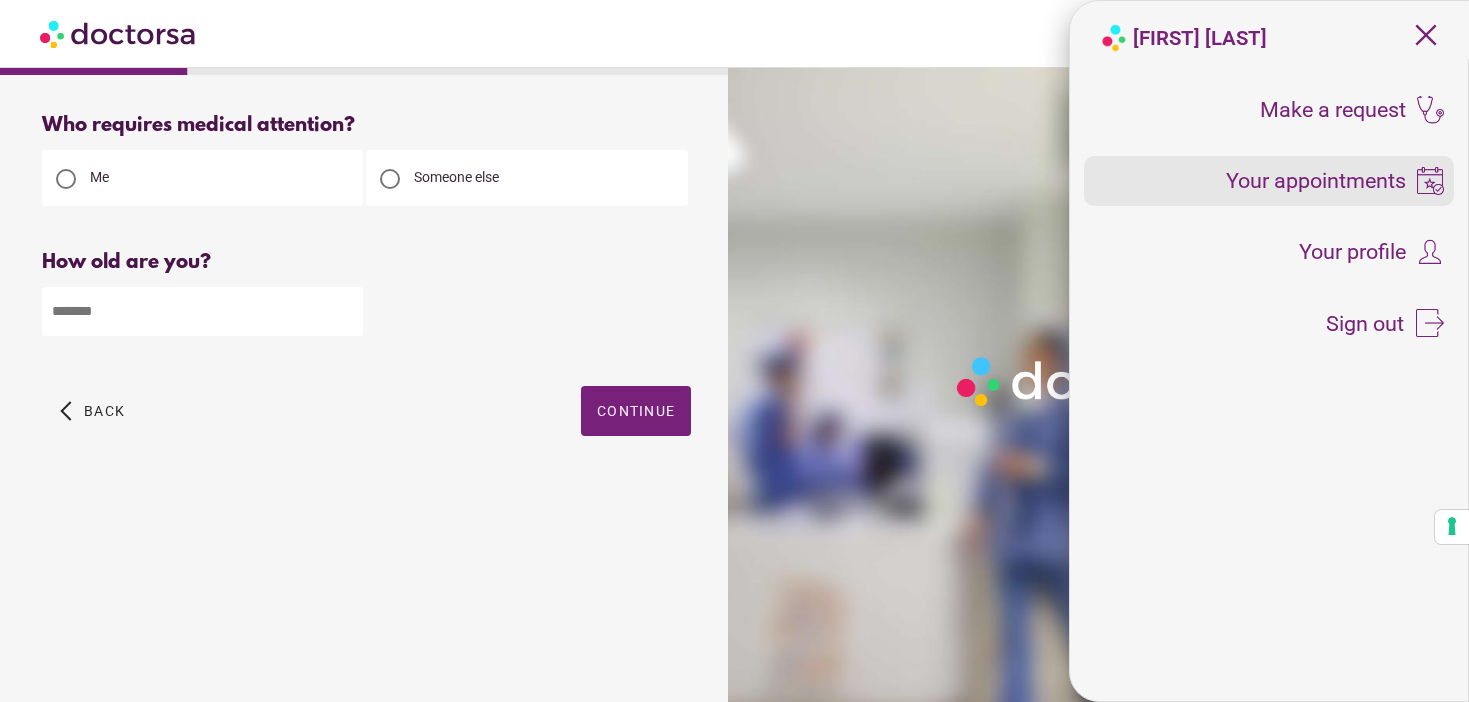 click on "Your appointments" at bounding box center [1316, 181] 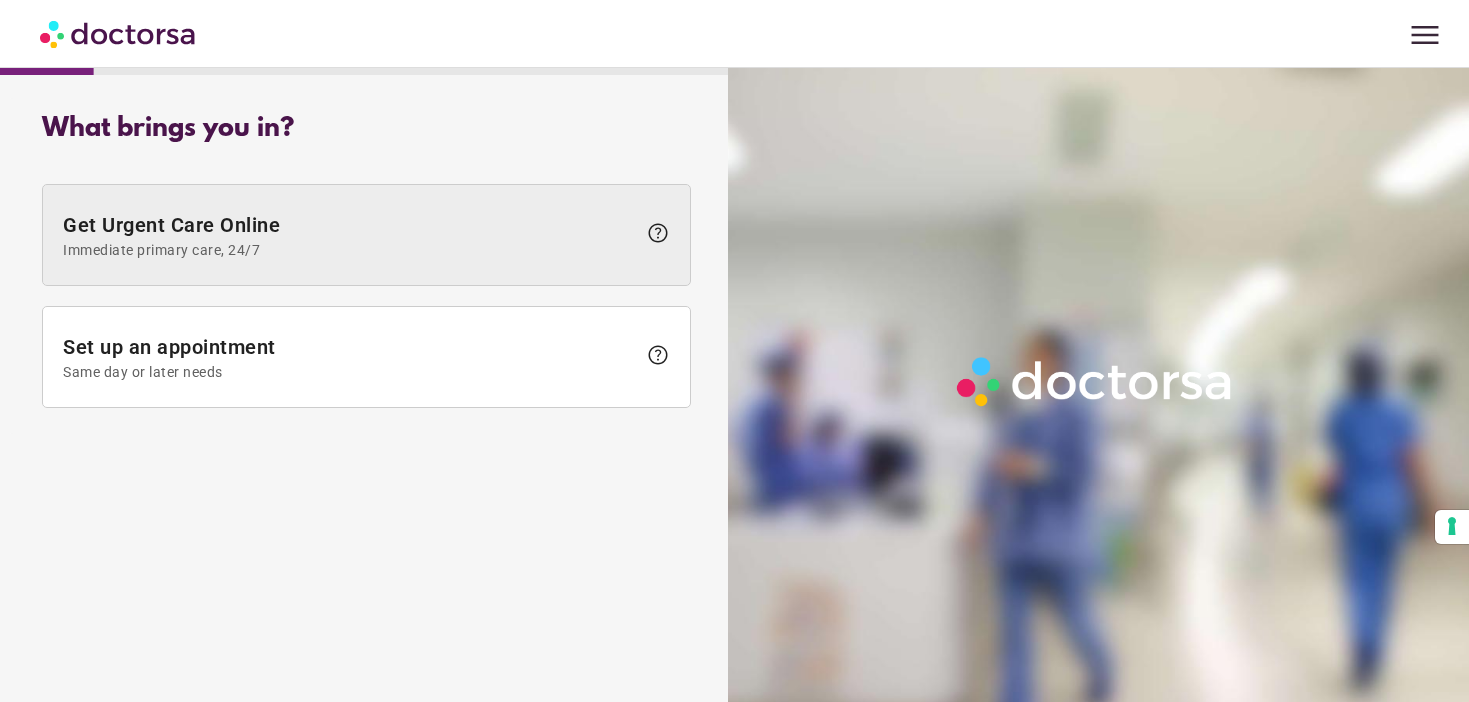 scroll, scrollTop: 0, scrollLeft: 0, axis: both 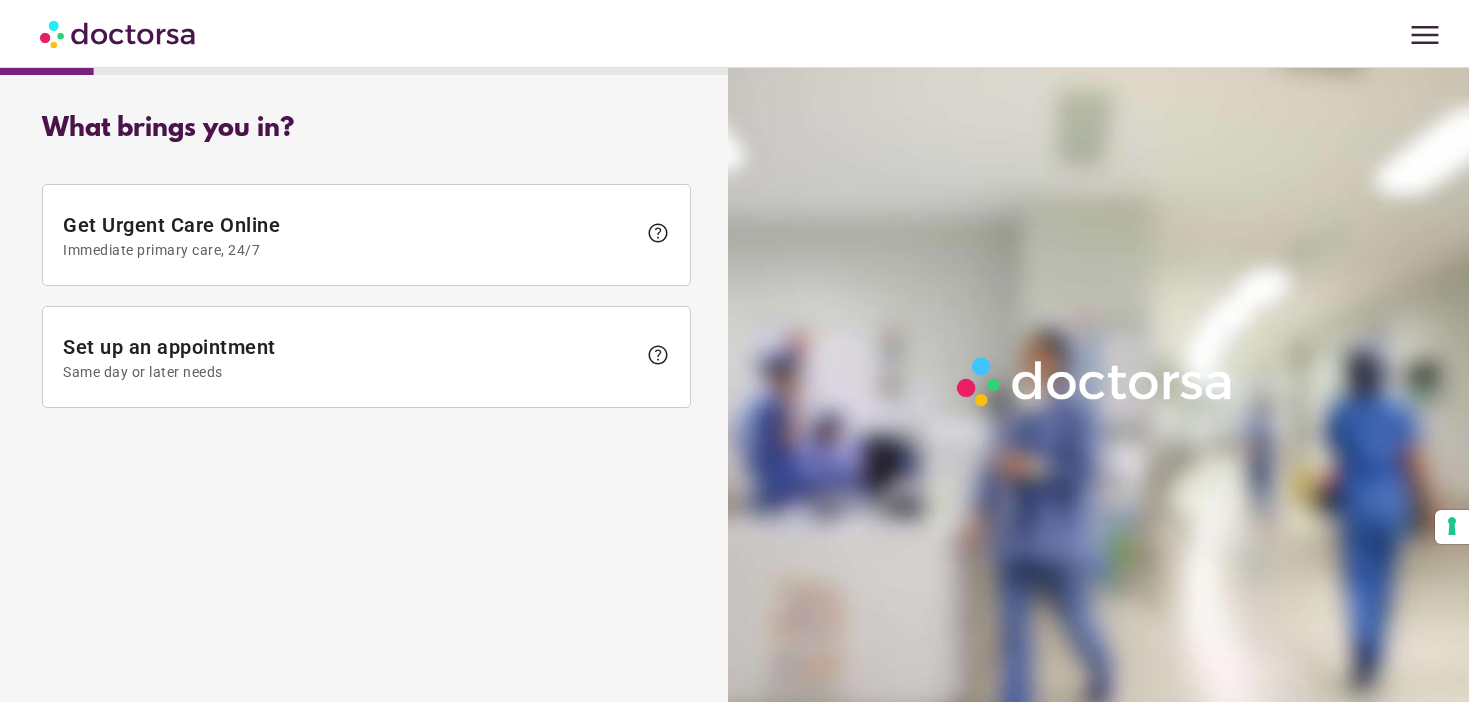 click at bounding box center (119, 33) 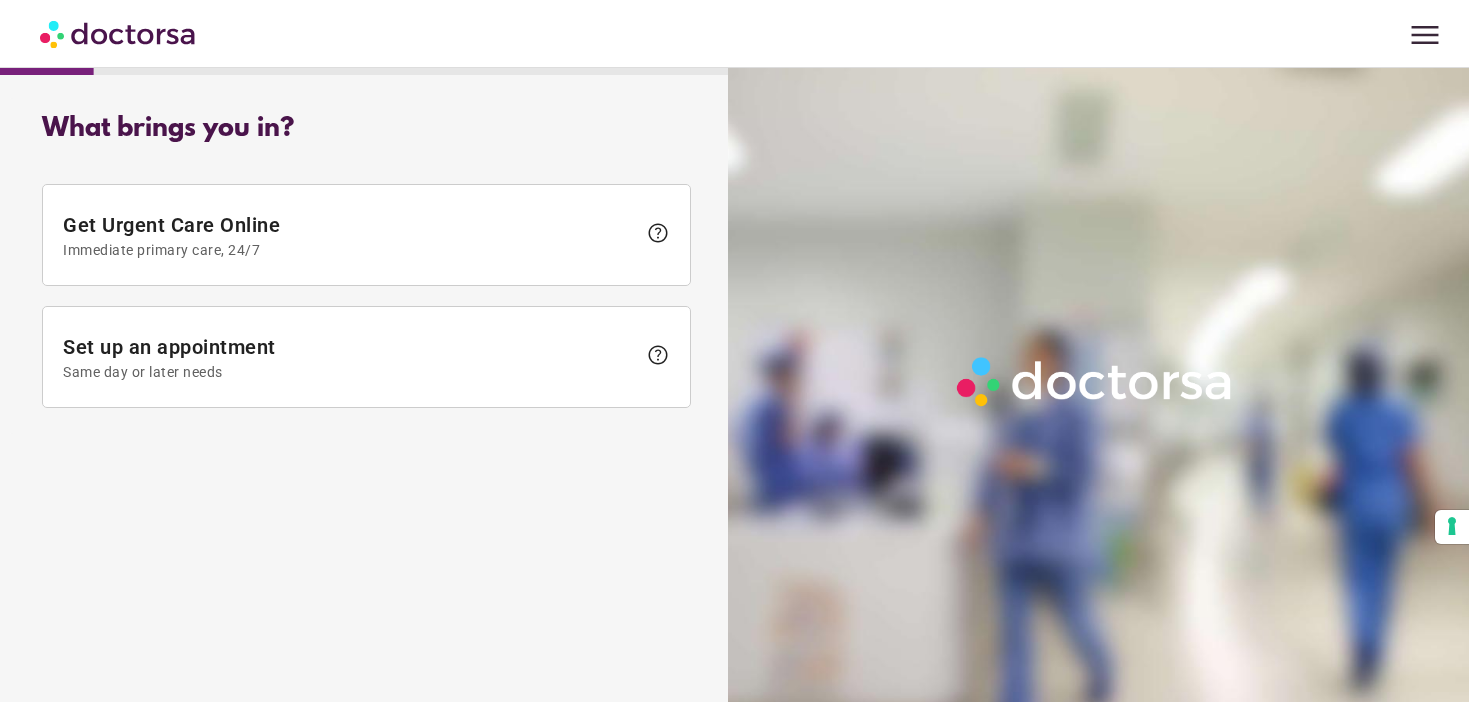 click on "menu" at bounding box center (1425, 35) 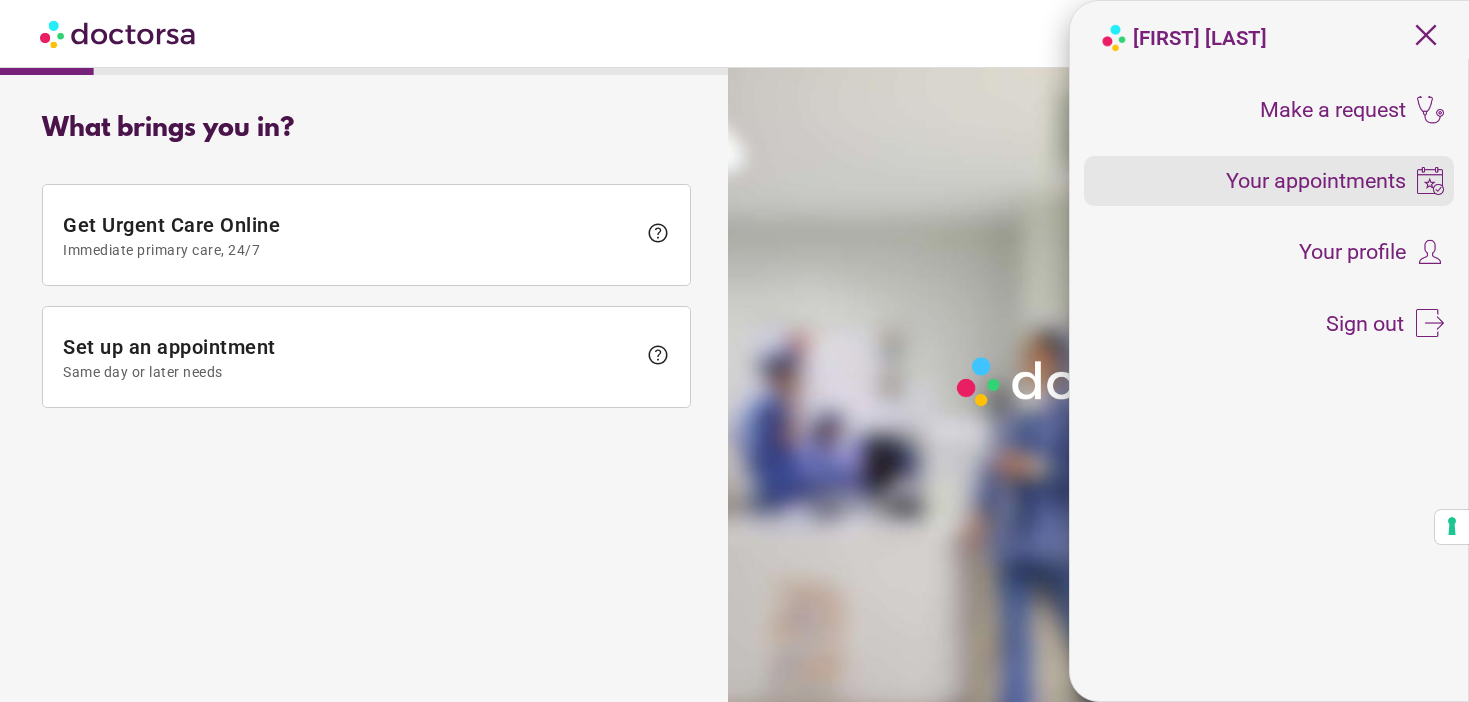 click on "Your appointments" at bounding box center [1316, 181] 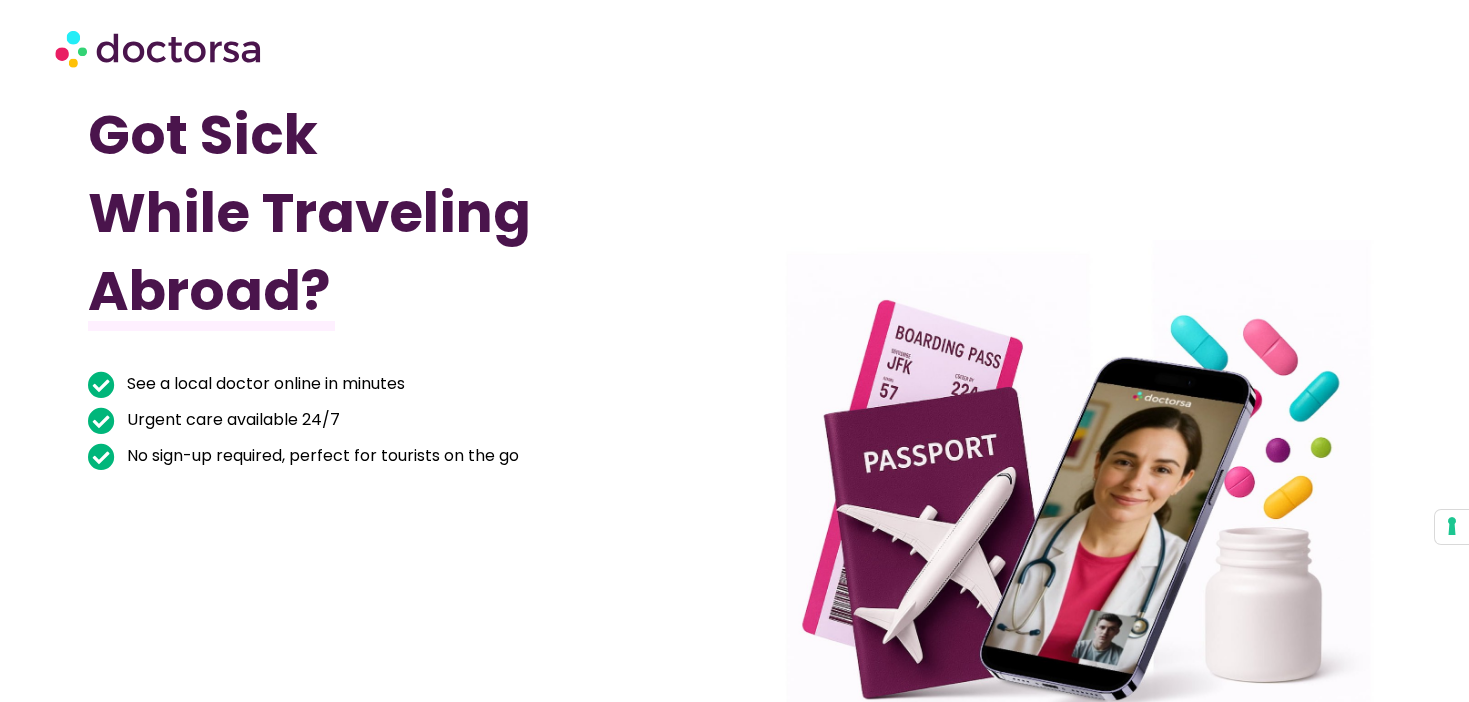 scroll, scrollTop: 0, scrollLeft: 0, axis: both 